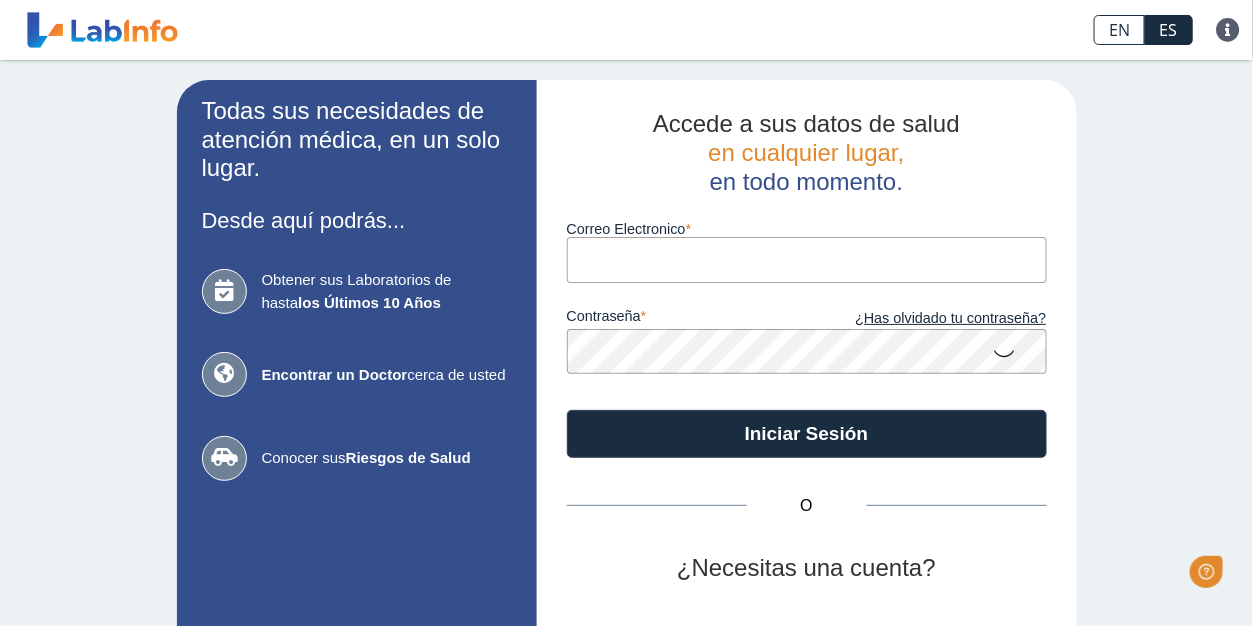 scroll, scrollTop: 0, scrollLeft: 0, axis: both 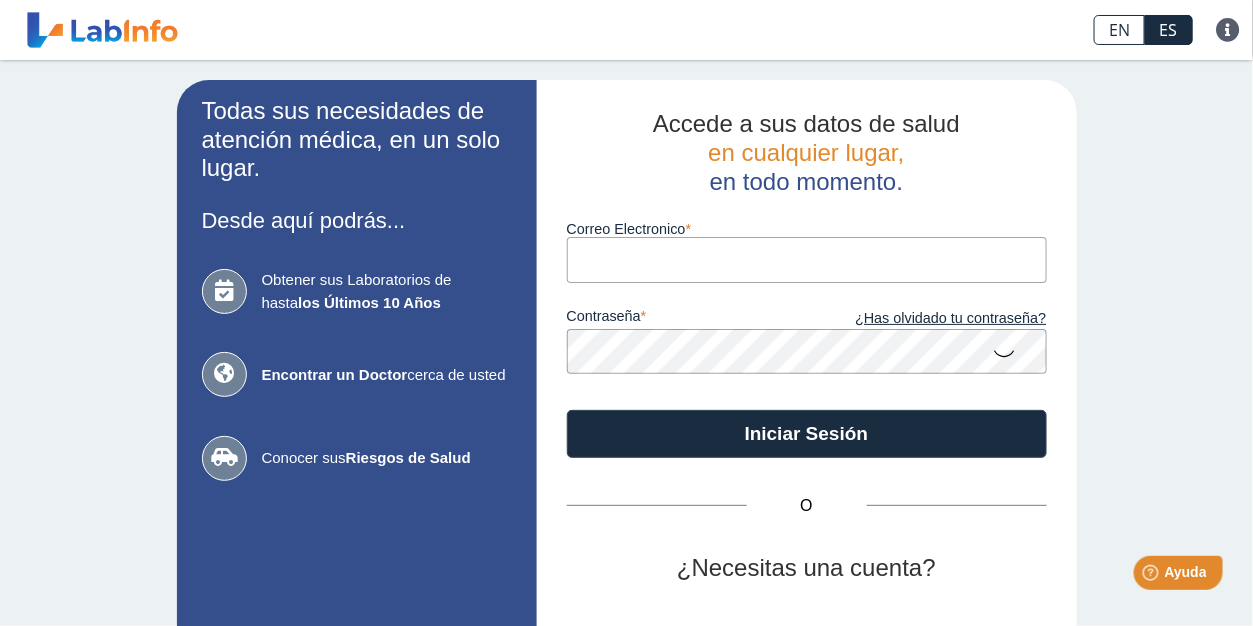 click on "Correo Electronico" at bounding box center (807, 259) 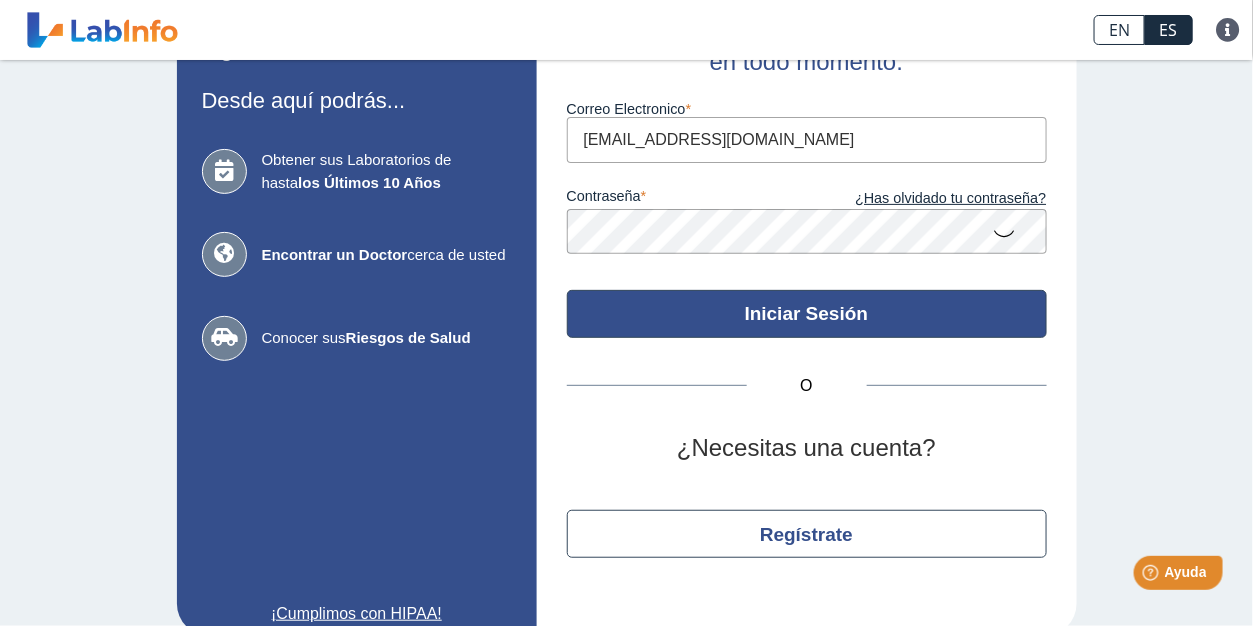 scroll, scrollTop: 151, scrollLeft: 0, axis: vertical 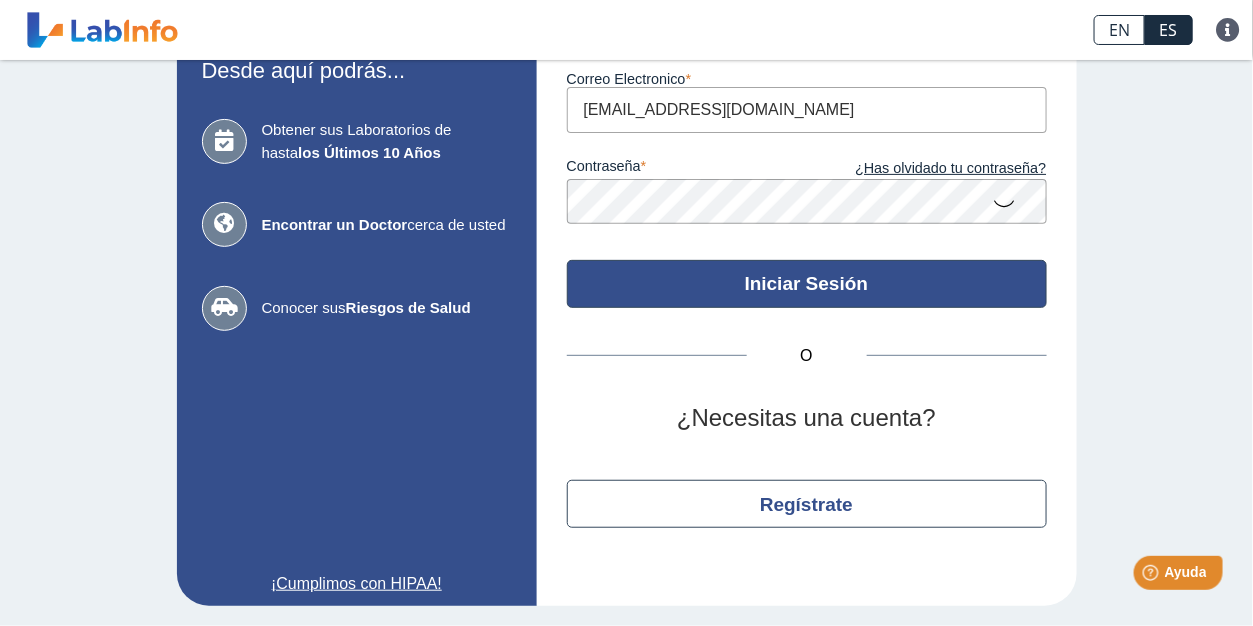 click on "Iniciar Sesión" 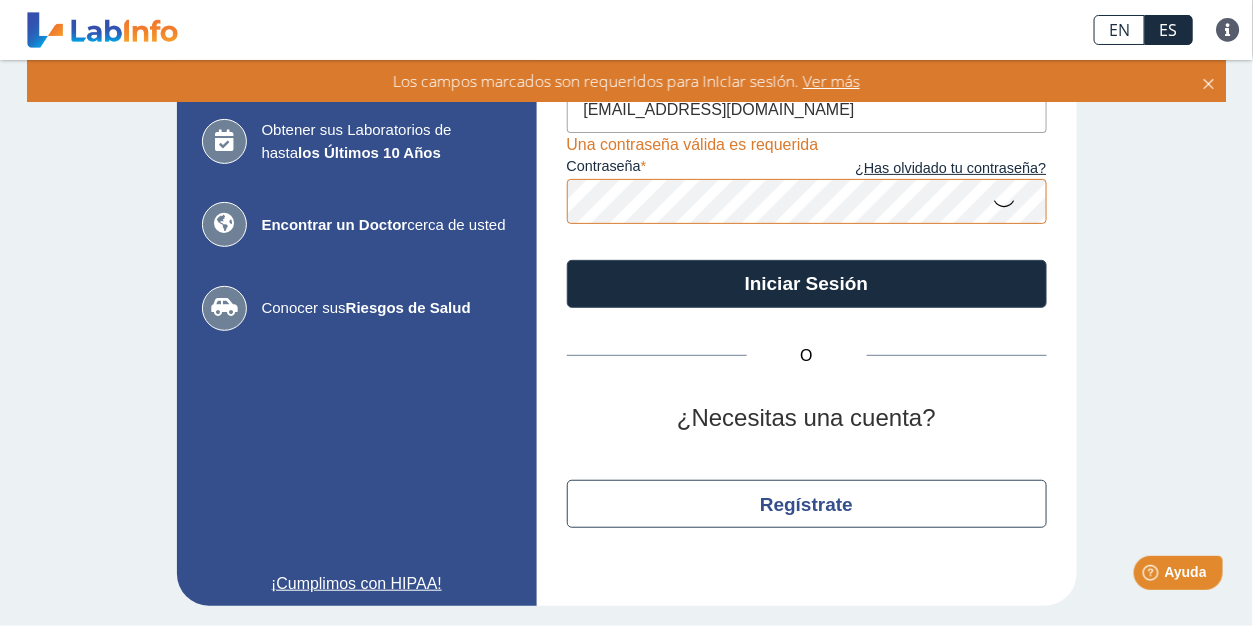 click on "Todas sus necesidades de atención médica, en un solo lugar. Desde aquí podrás... Obtener sus Laboratorios de hasta  los Últimos 10 Años Encontrar un Doctor  cerca de usted Conocer sus  Riesgos de Salud ¡Cumplimos con HIPAA! Accede a sus datos de salud     en cualquier lugar,     en todo momento. Correo Electronico jaa6132@gmail.com contraseña ¿Has olvidado tu contraseña? Una contraseña válida es requerida Iniciar Sesión O ¿Necesitas una cuenta? Regístrate" 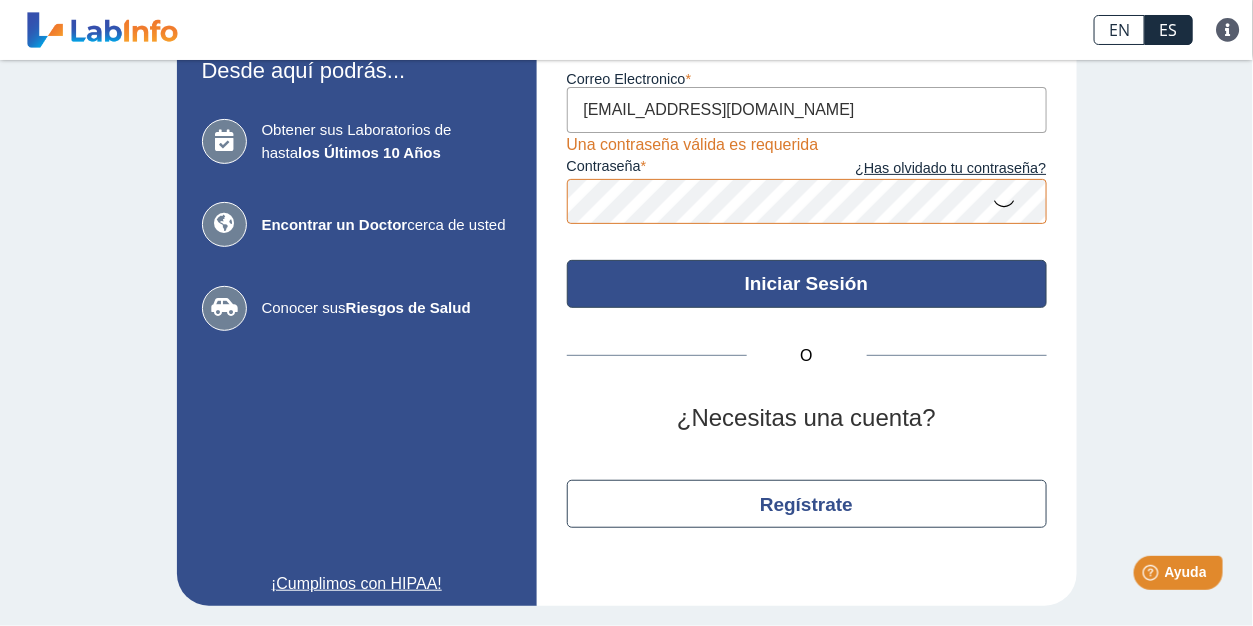 click on "Iniciar Sesión" 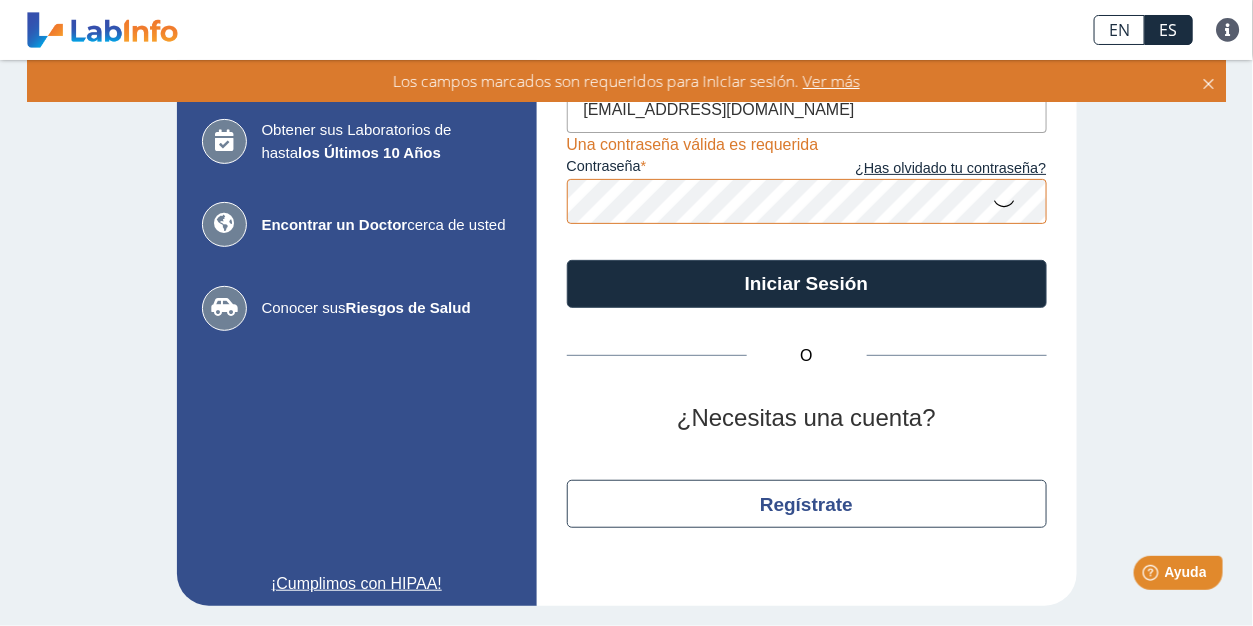 click 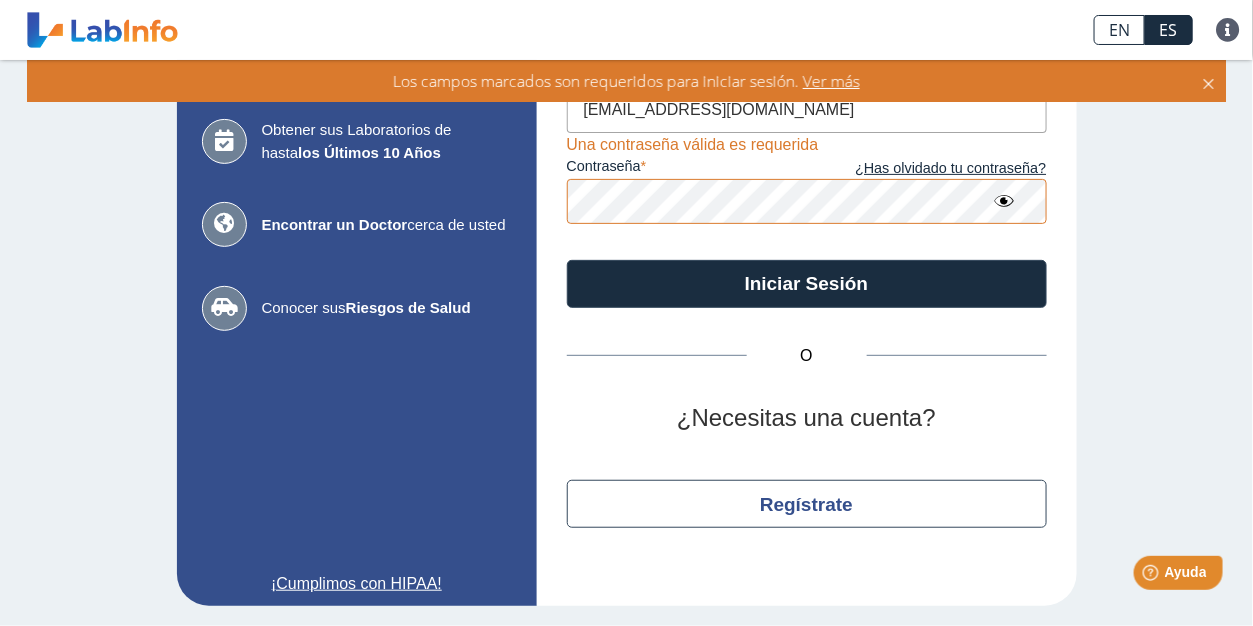 click 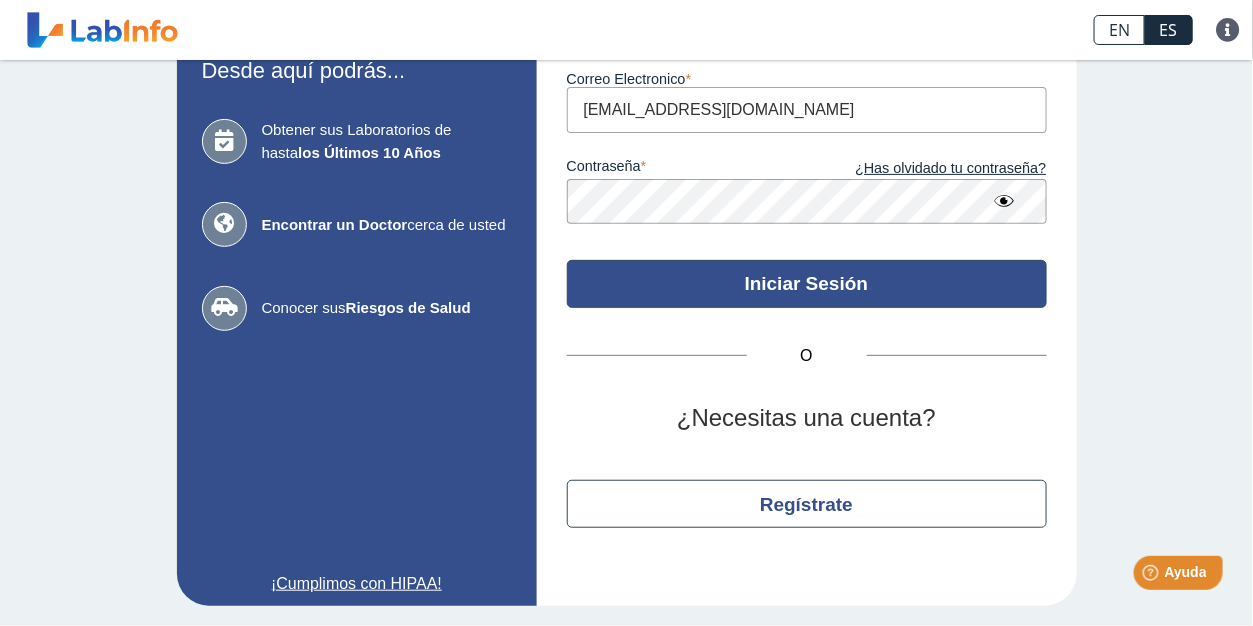 click on "Iniciar Sesión" 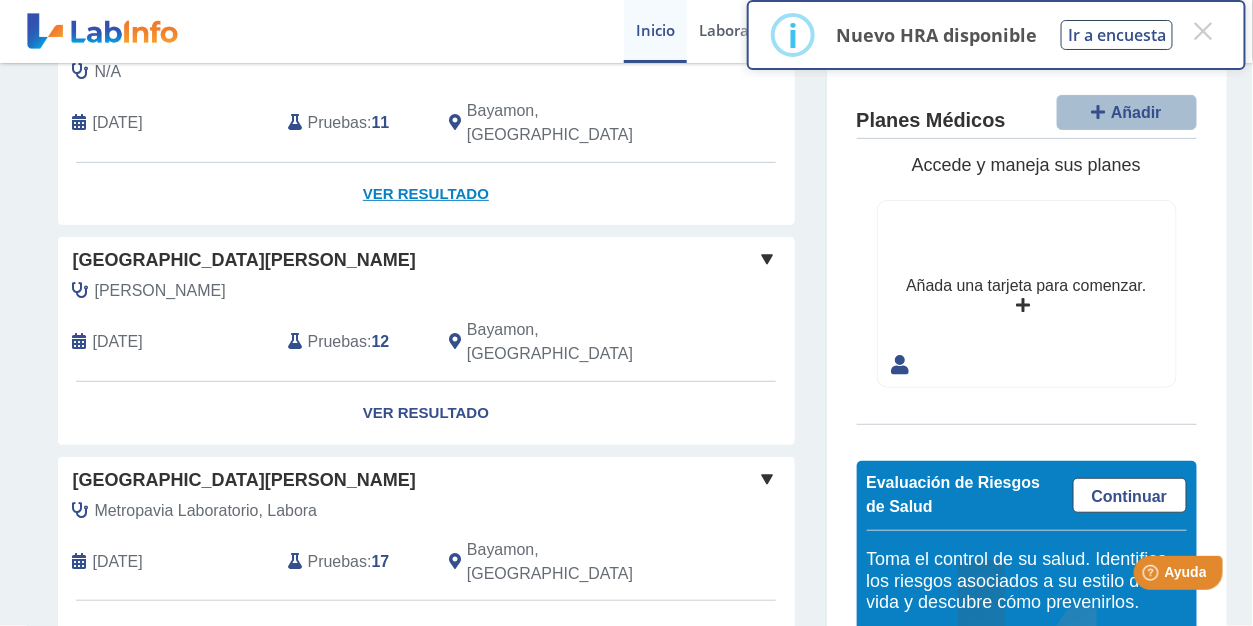 scroll, scrollTop: 0, scrollLeft: 0, axis: both 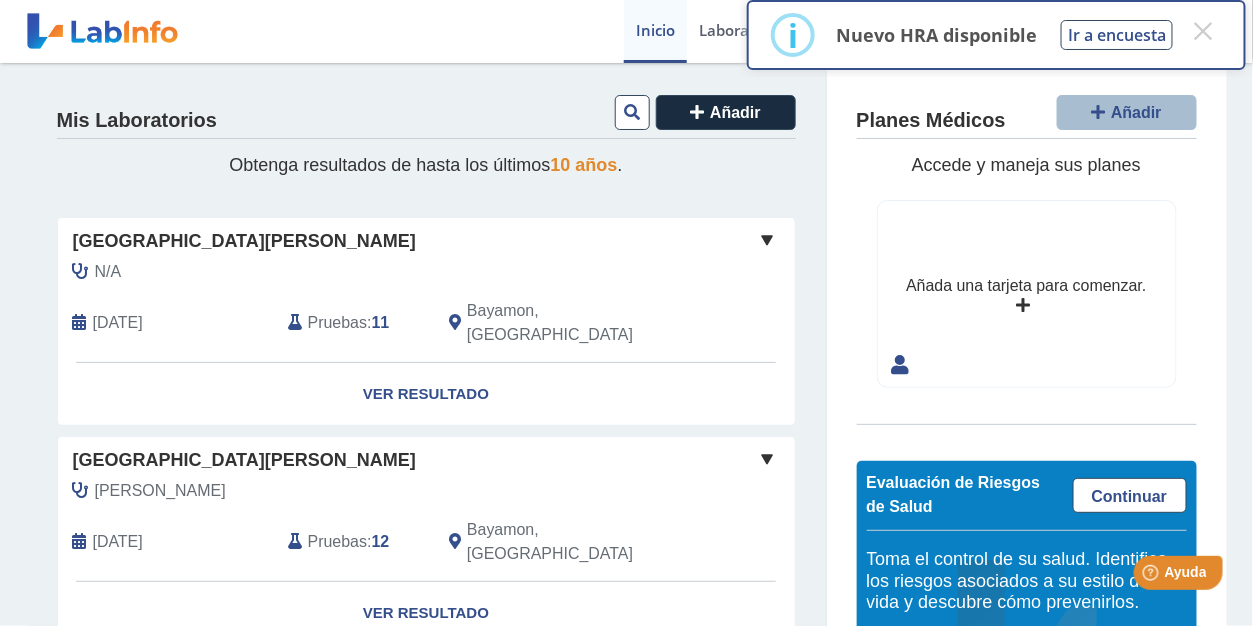 click on "Pruebas" 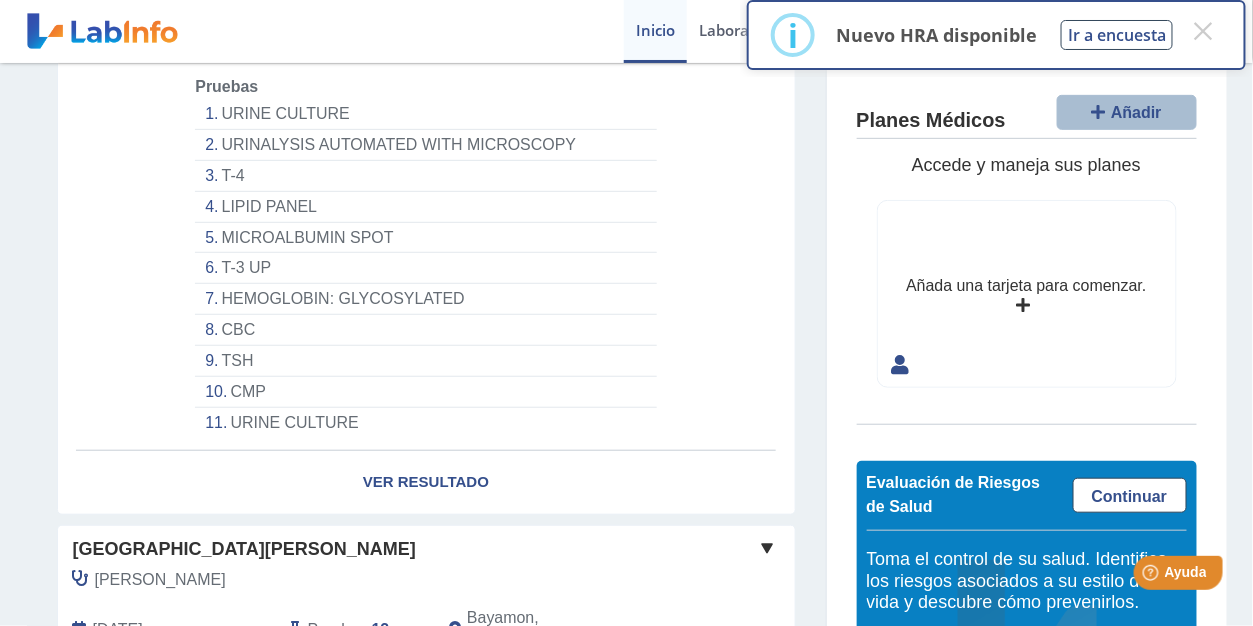scroll, scrollTop: 300, scrollLeft: 0, axis: vertical 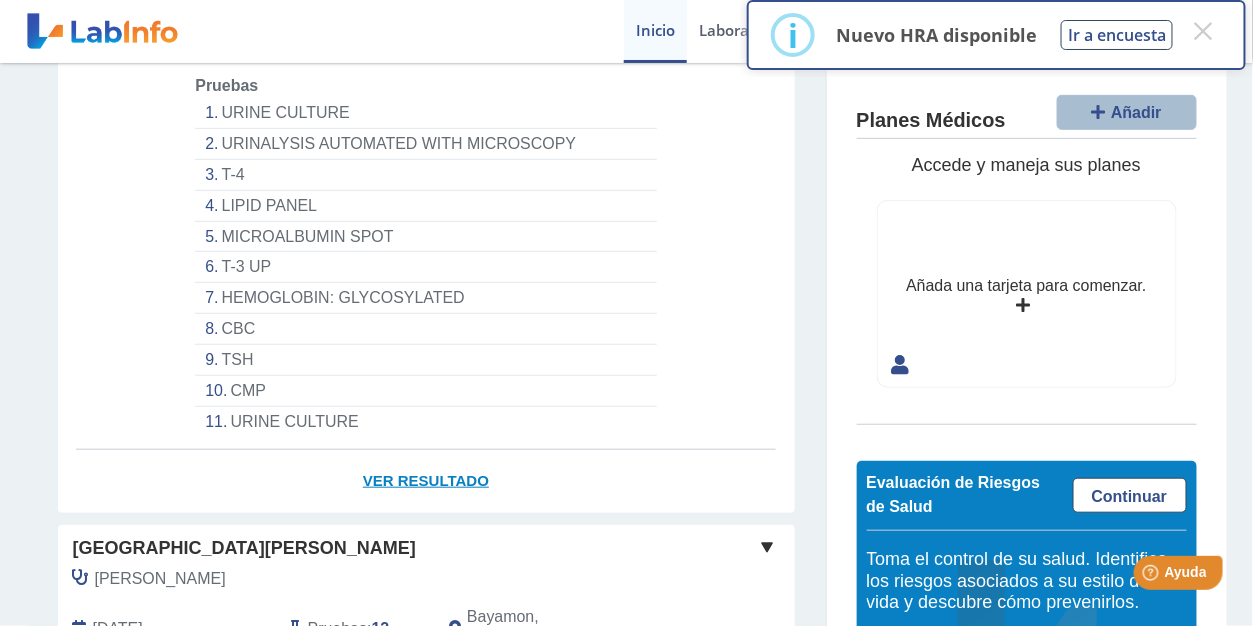 click on "Ver Resultado" 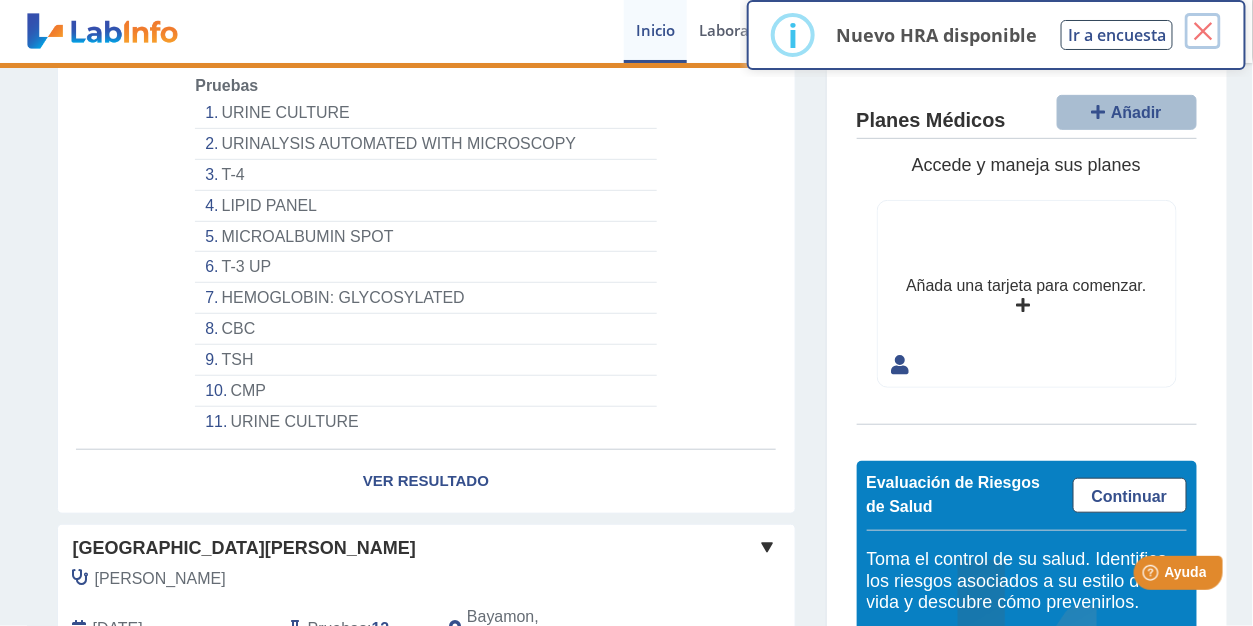 click on "×" at bounding box center (1203, 31) 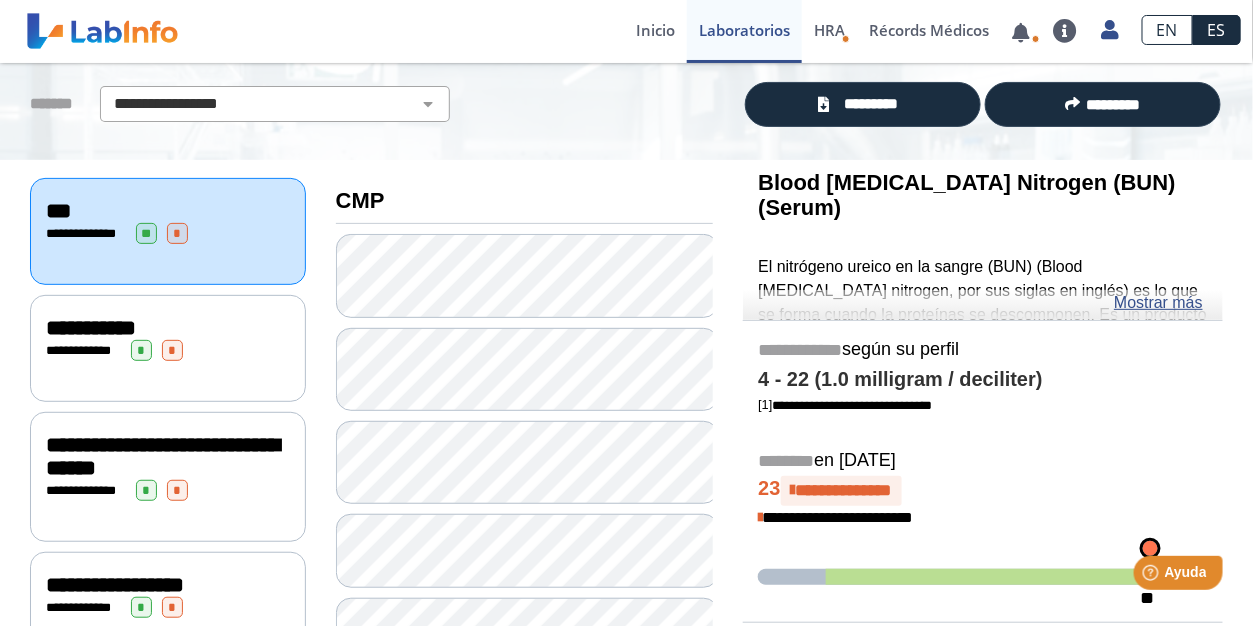 scroll, scrollTop: 0, scrollLeft: 0, axis: both 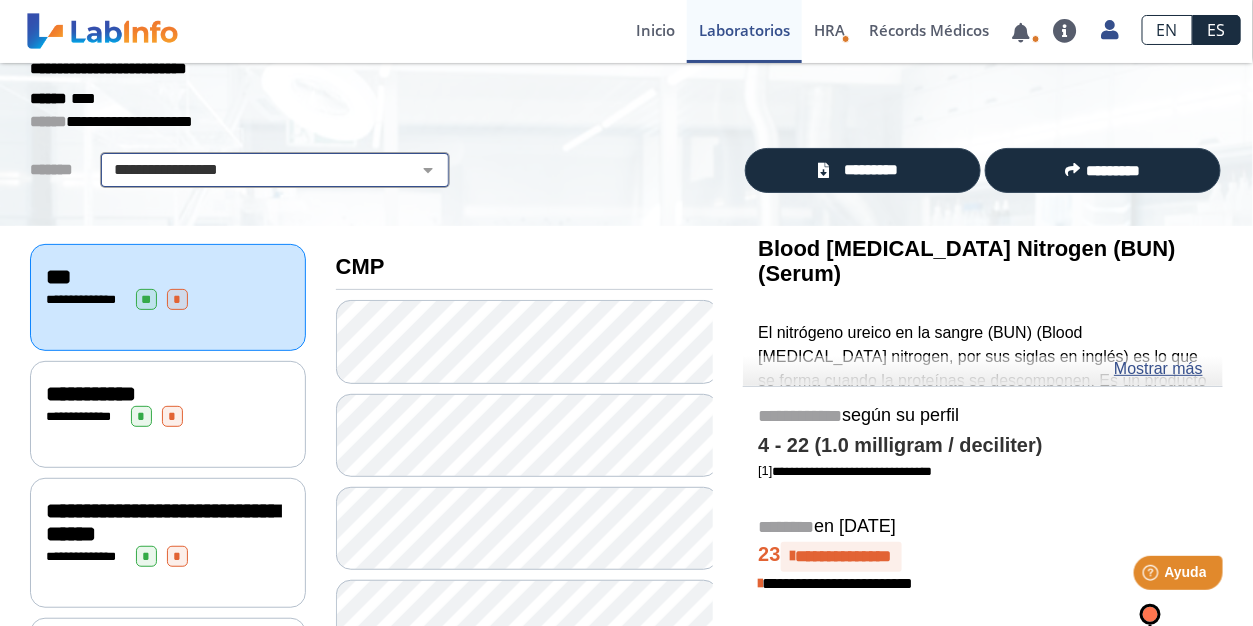 click on "**********" 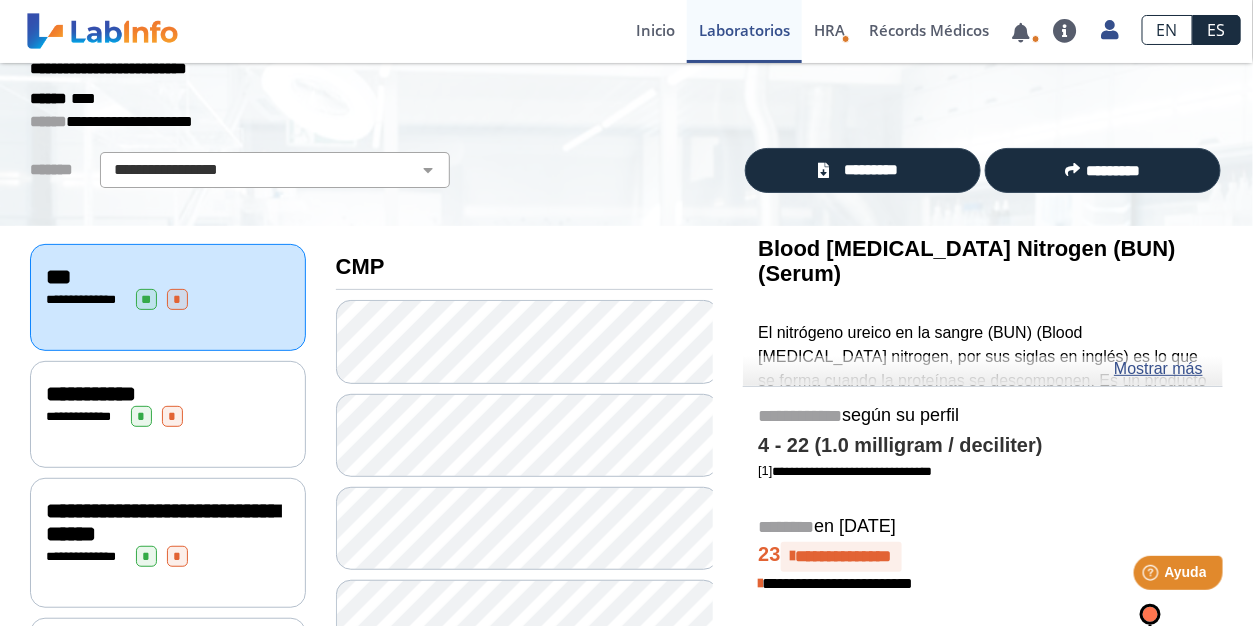 click on "**********" 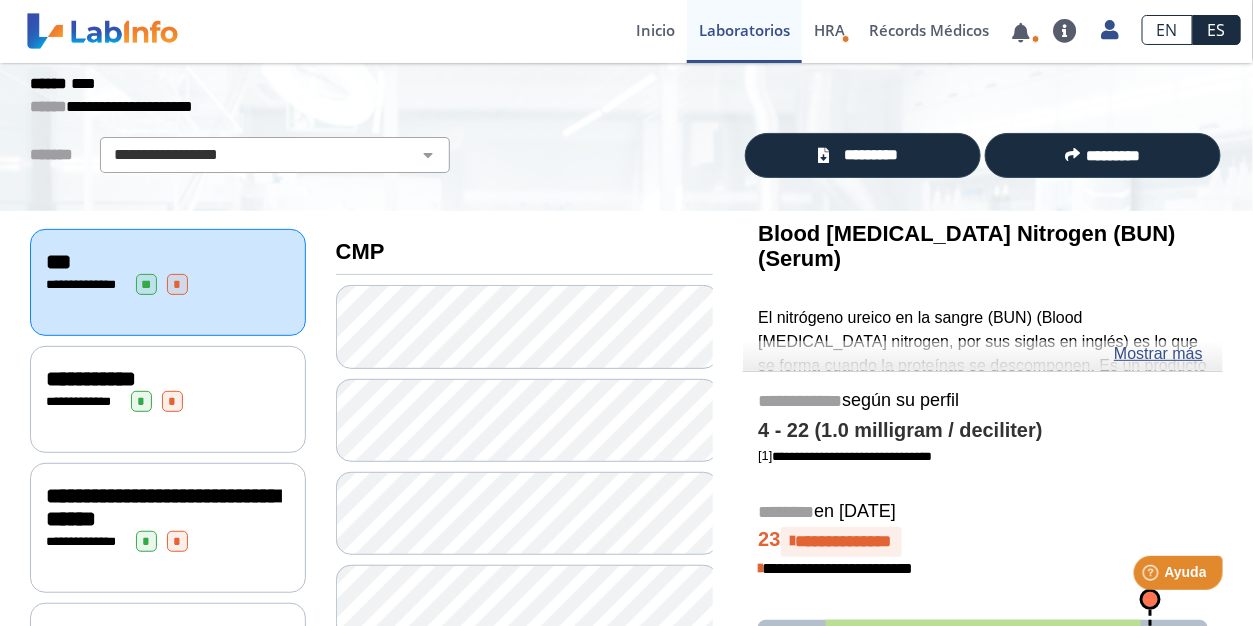 scroll, scrollTop: 200, scrollLeft: 0, axis: vertical 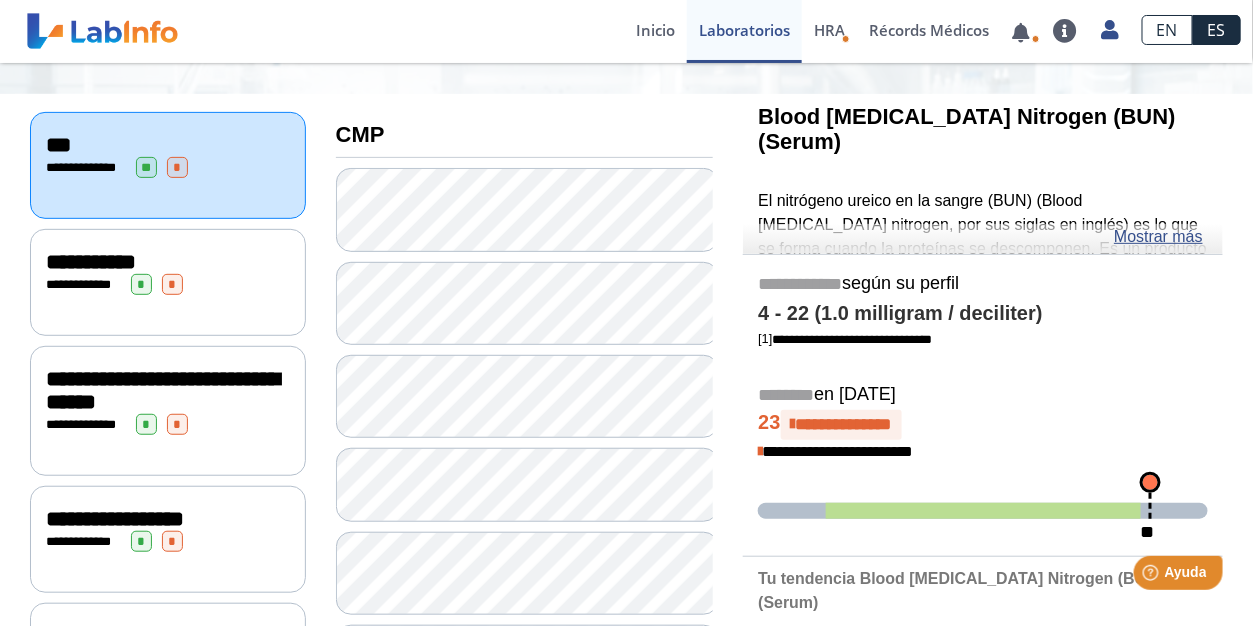 click on "**********" 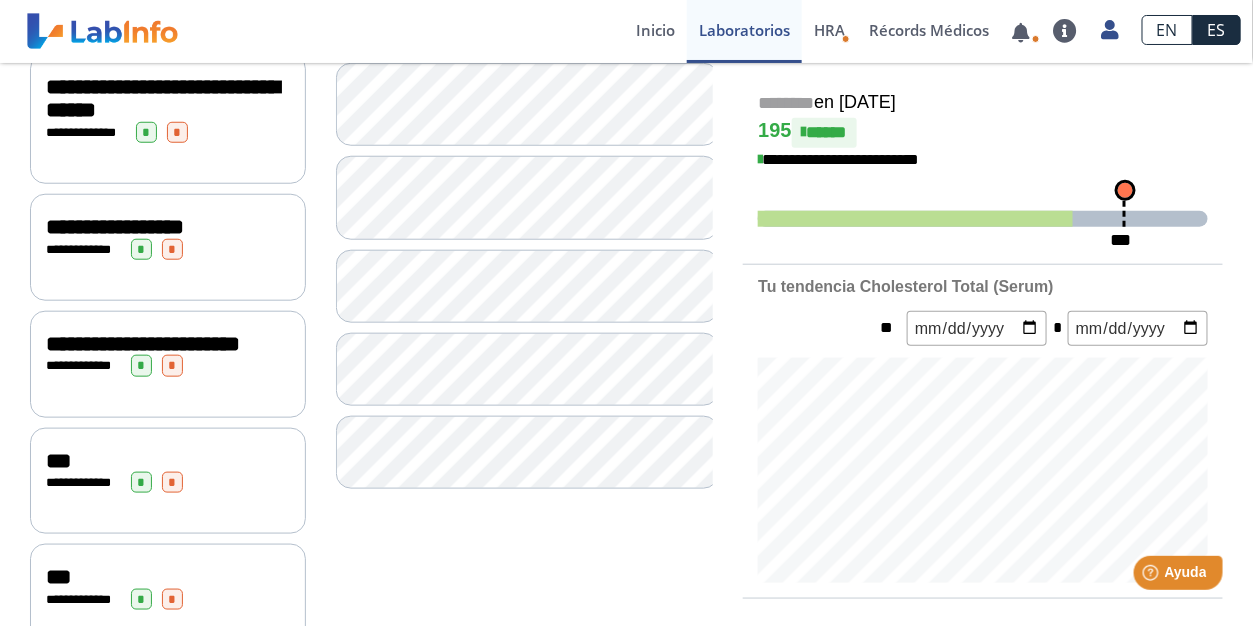 scroll, scrollTop: 499, scrollLeft: 0, axis: vertical 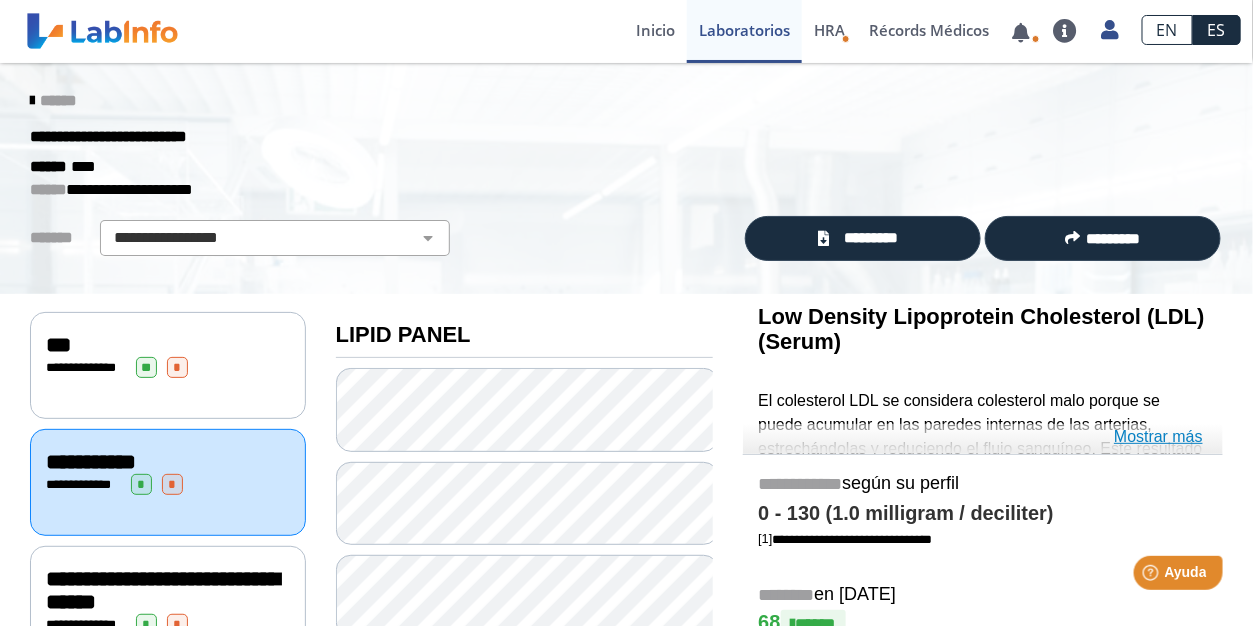 click on "Mostrar más" 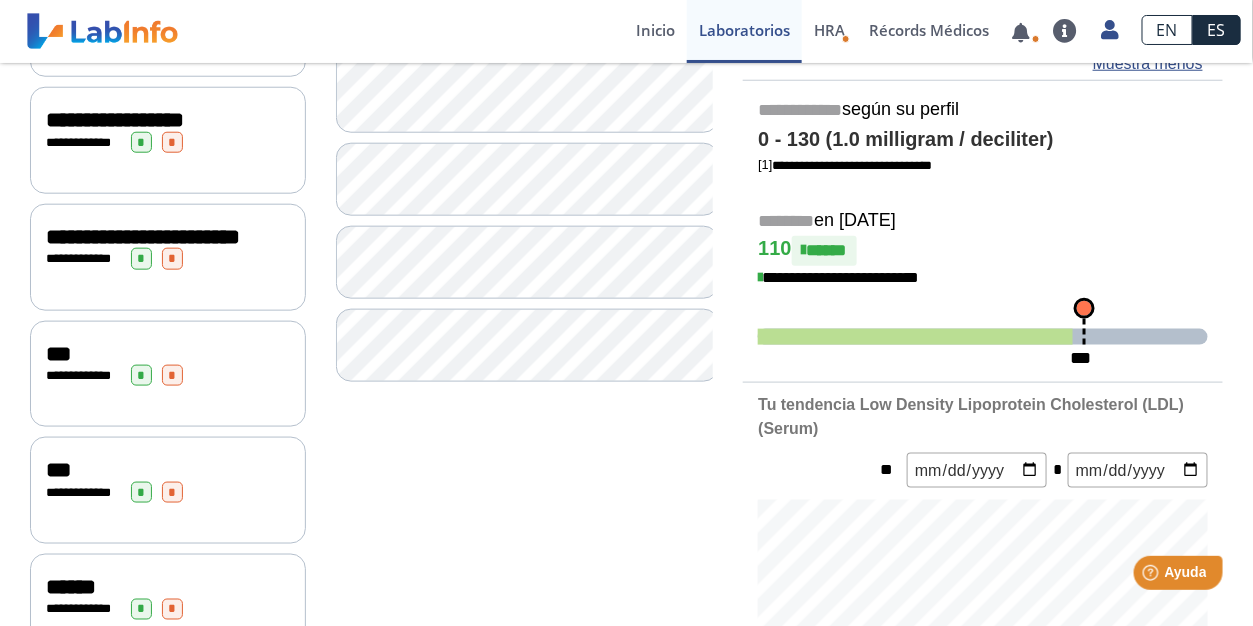 scroll, scrollTop: 600, scrollLeft: 0, axis: vertical 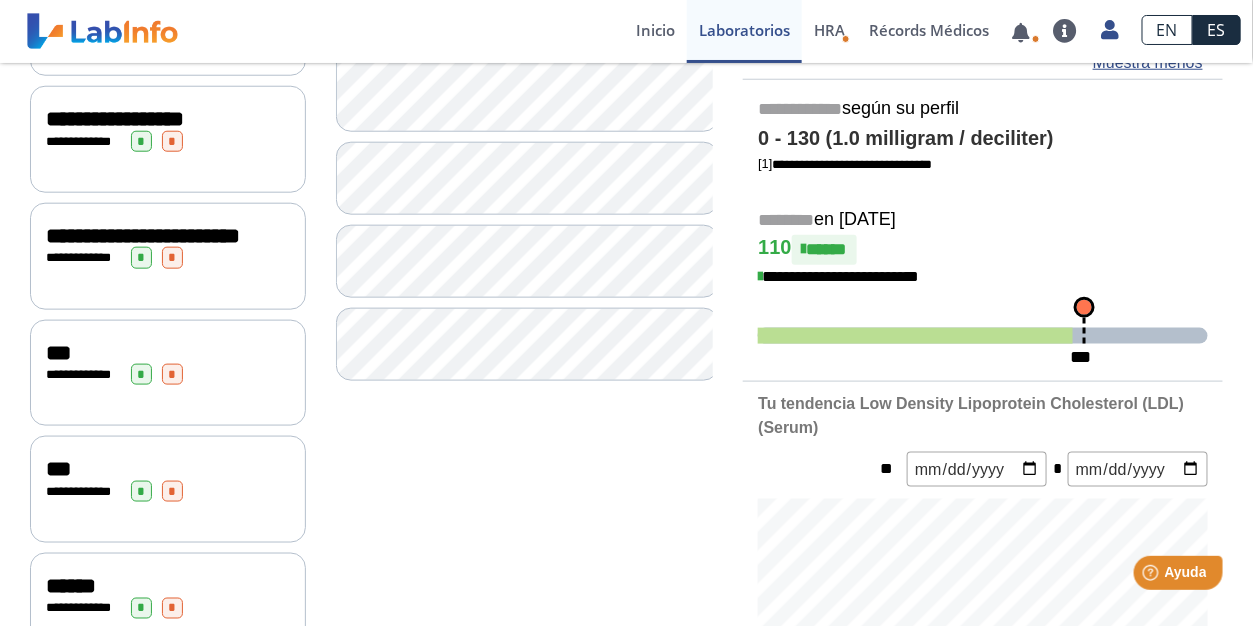 click on "Help Ayuda" at bounding box center (1152, 568) 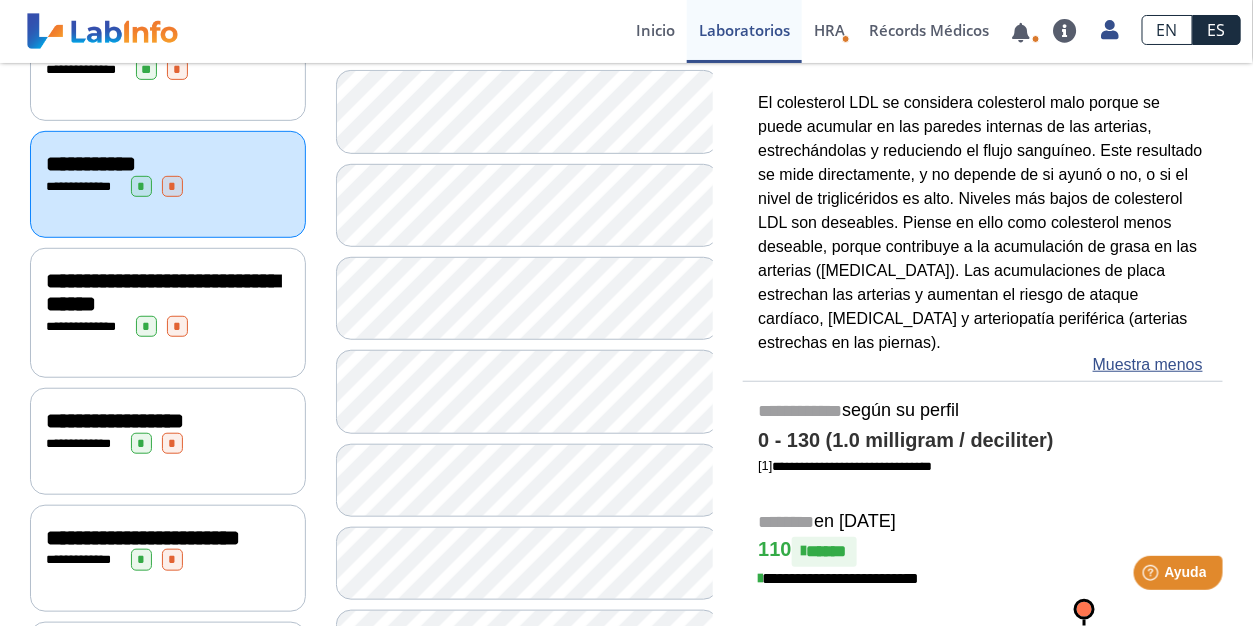 scroll, scrollTop: 291, scrollLeft: 0, axis: vertical 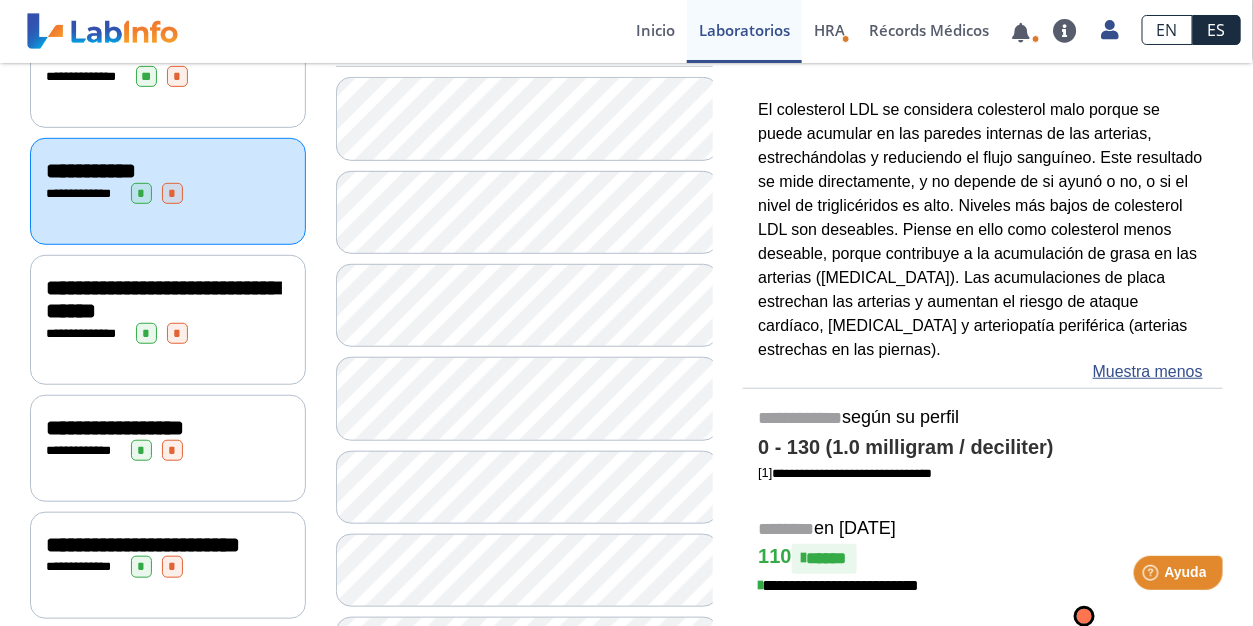 drag, startPoint x: 93, startPoint y: 273, endPoint x: 128, endPoint y: 268, distance: 35.35534 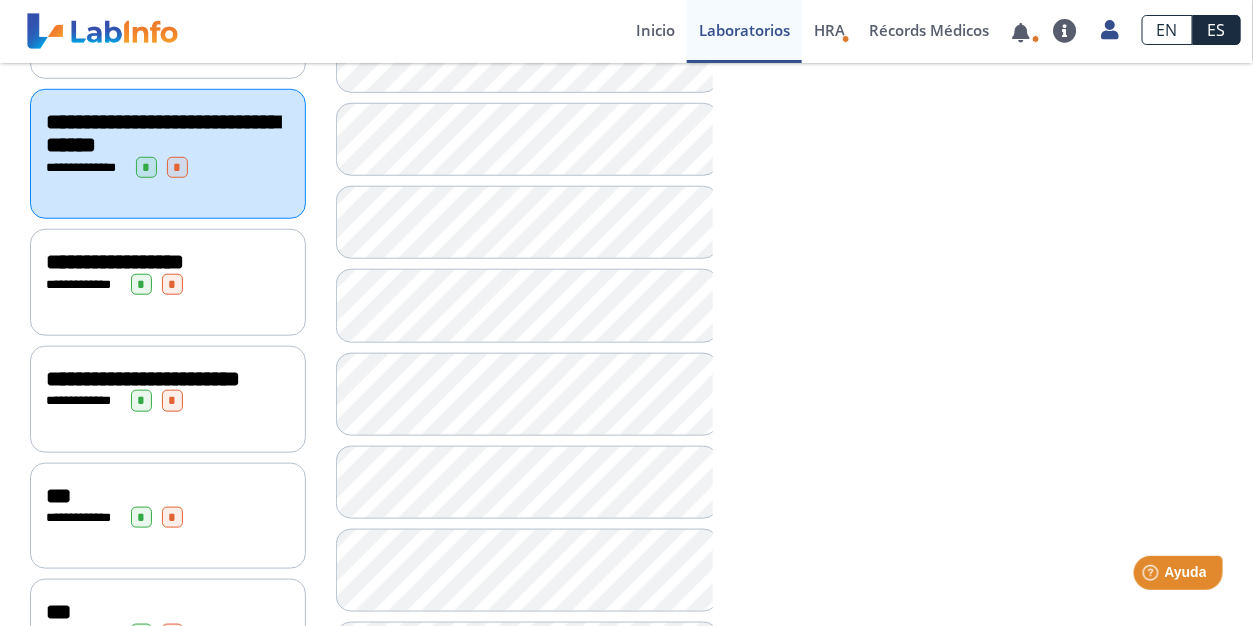 scroll, scrollTop: 442, scrollLeft: 0, axis: vertical 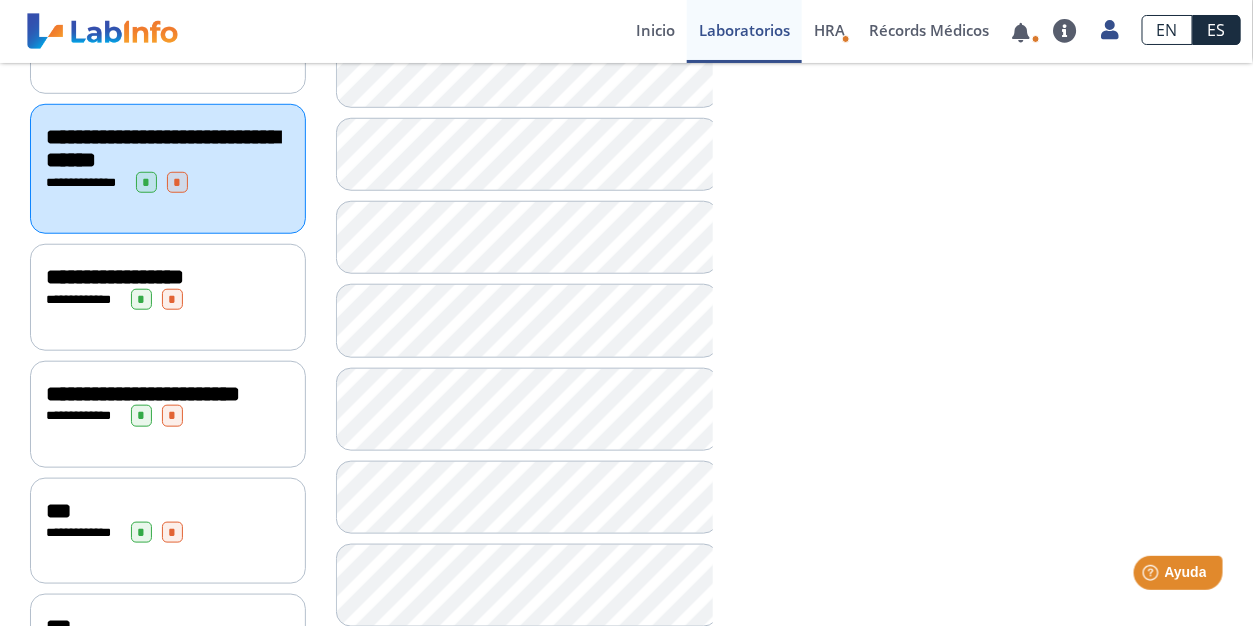click on "**********" 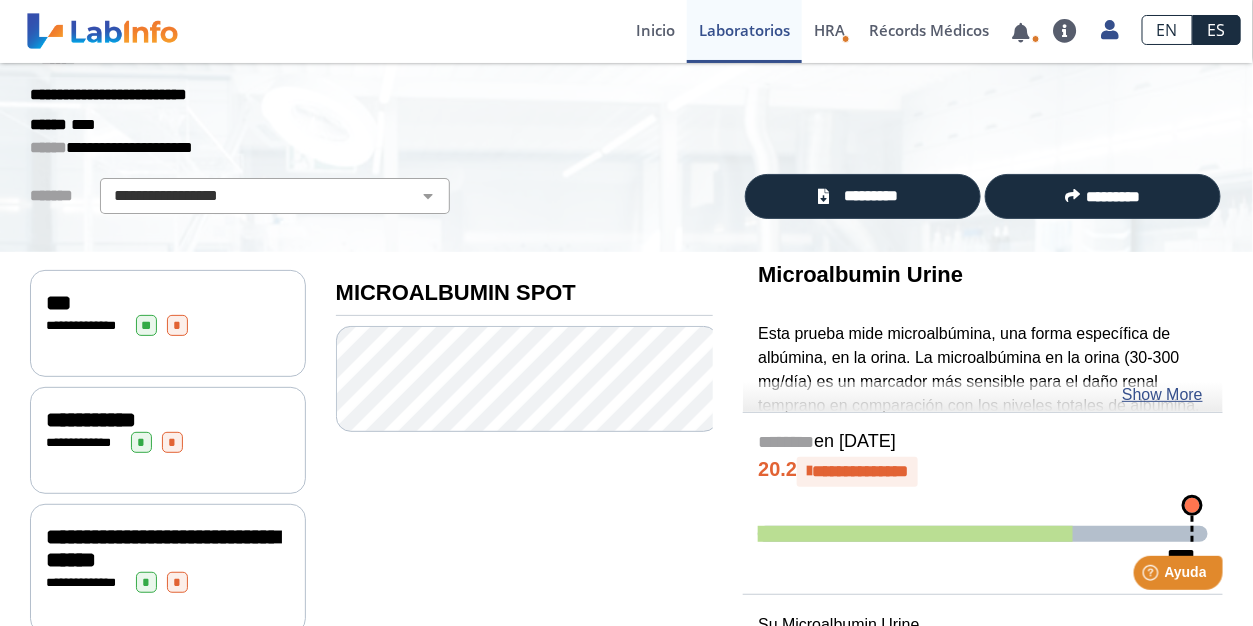 scroll, scrollTop: 142, scrollLeft: 0, axis: vertical 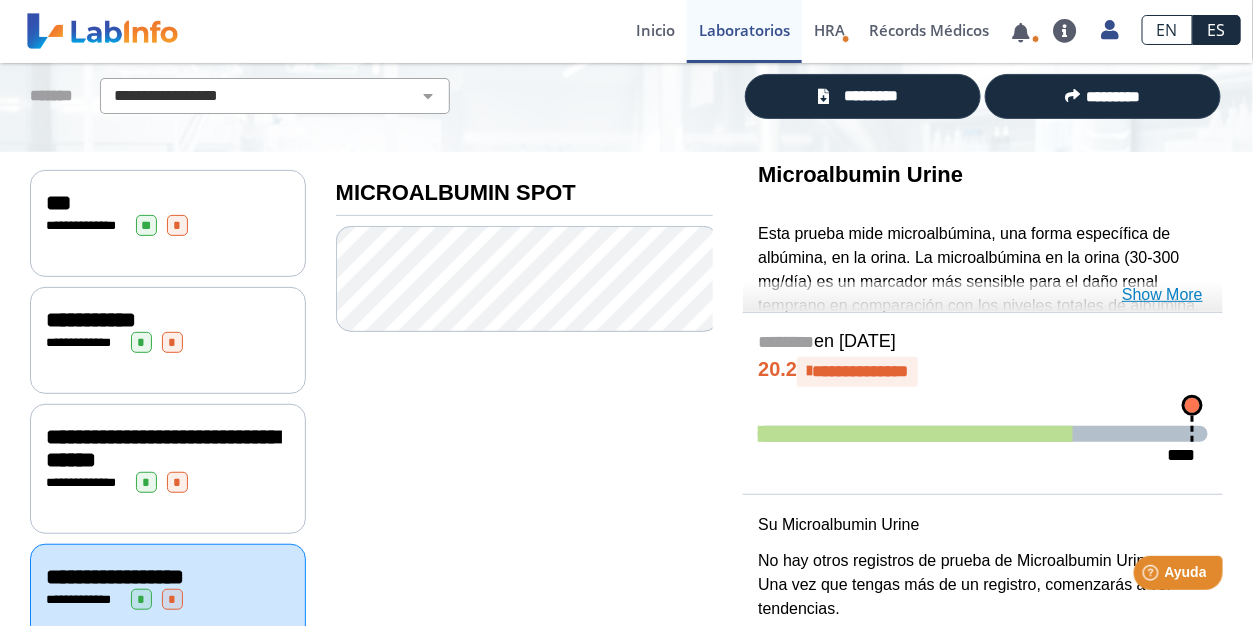 click on "Show More" 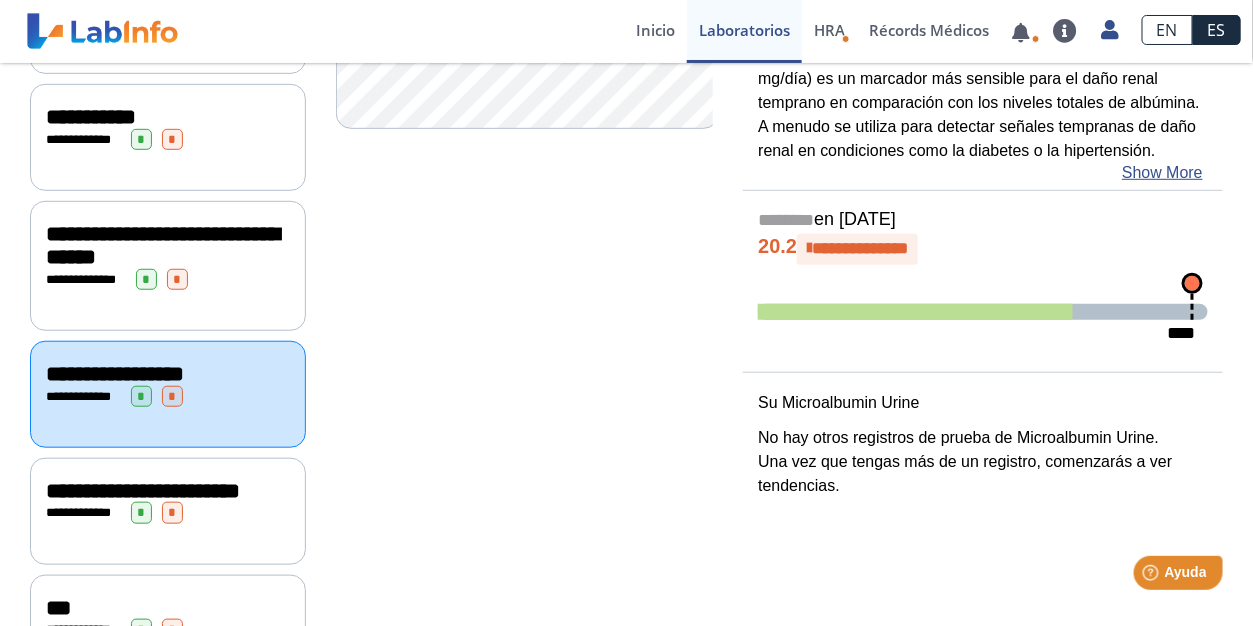scroll, scrollTop: 400, scrollLeft: 0, axis: vertical 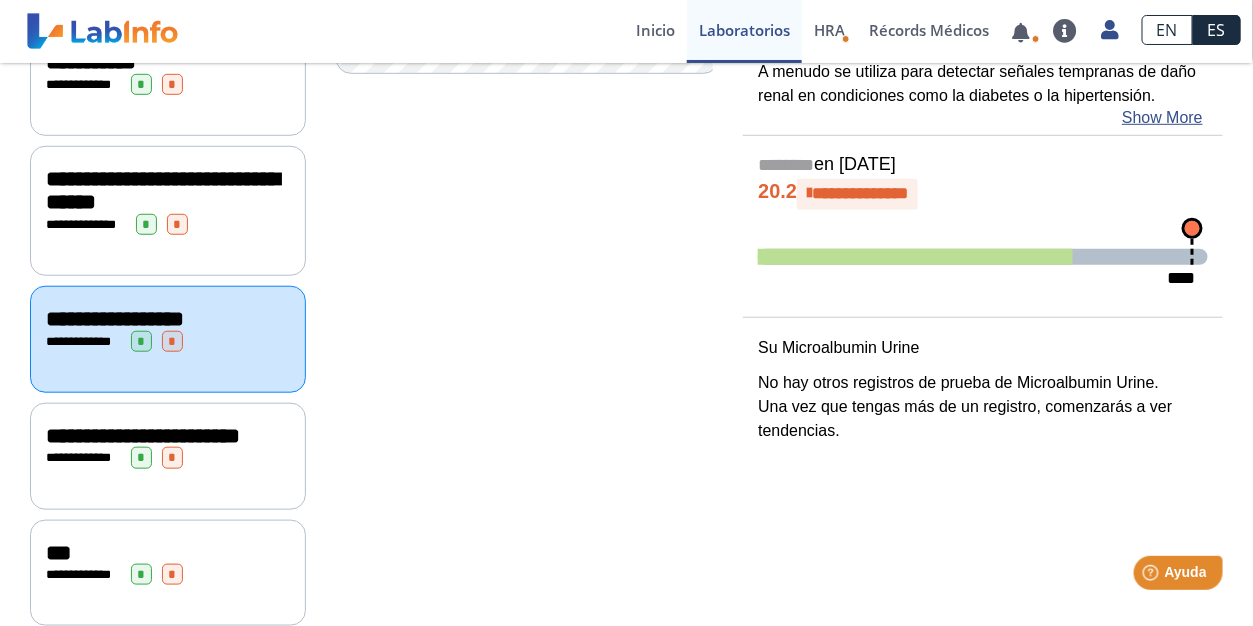 click on "**********" 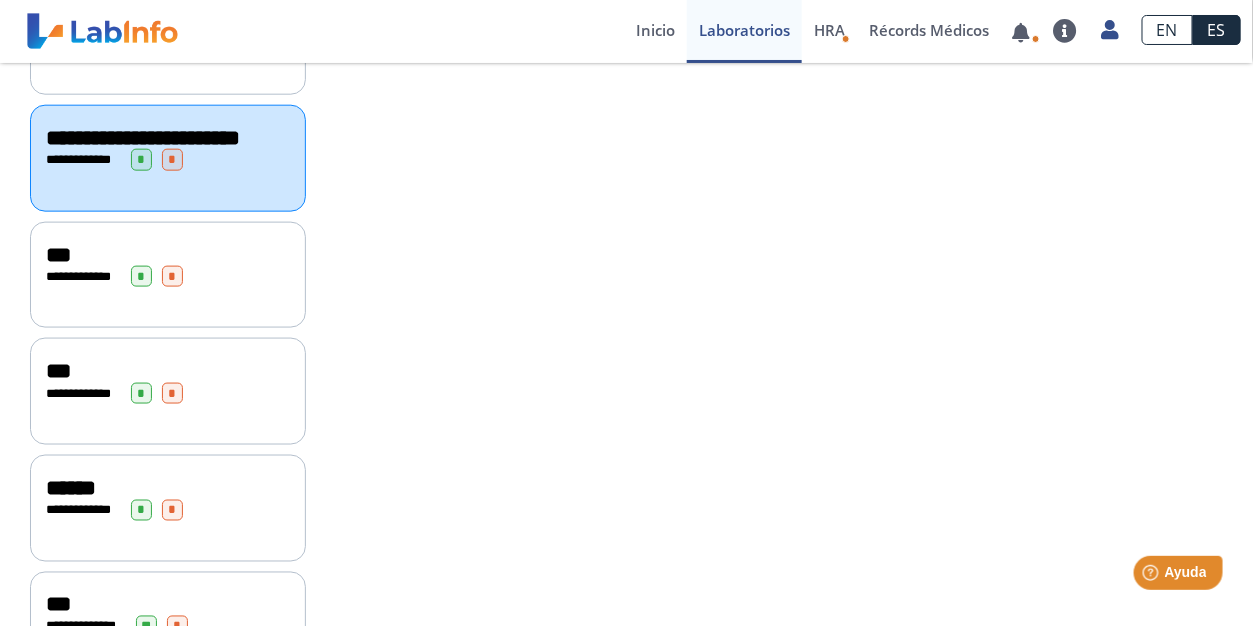 scroll, scrollTop: 700, scrollLeft: 0, axis: vertical 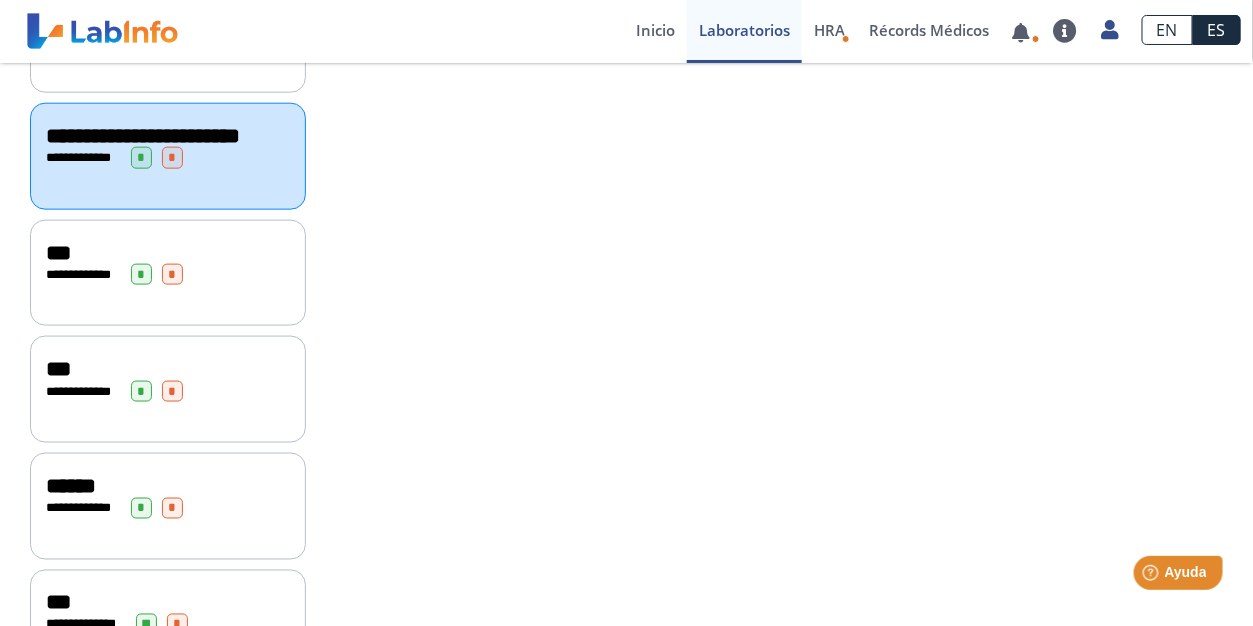 drag, startPoint x: 89, startPoint y: 309, endPoint x: 106, endPoint y: 307, distance: 17.117243 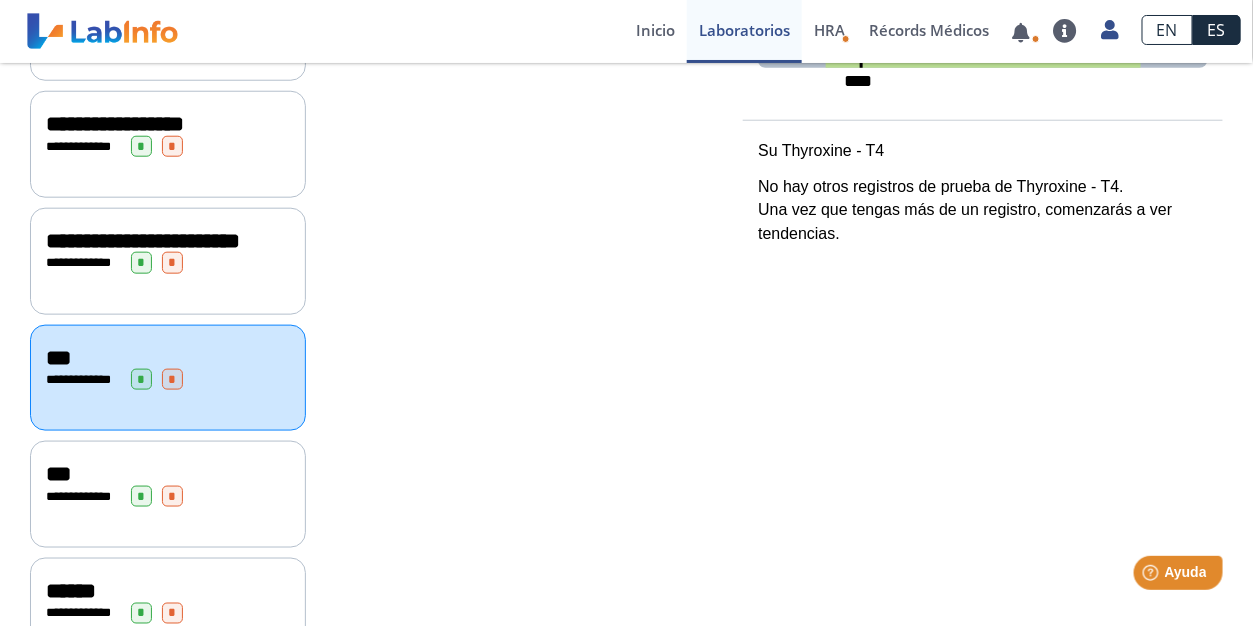 scroll, scrollTop: 600, scrollLeft: 0, axis: vertical 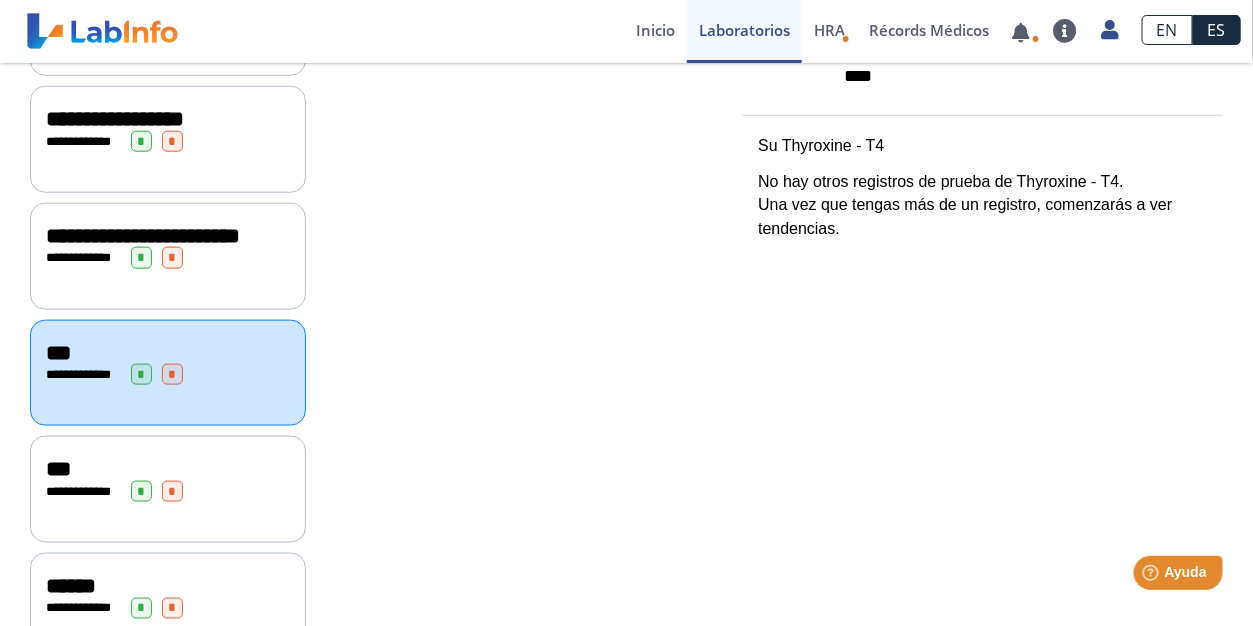 click on "***" 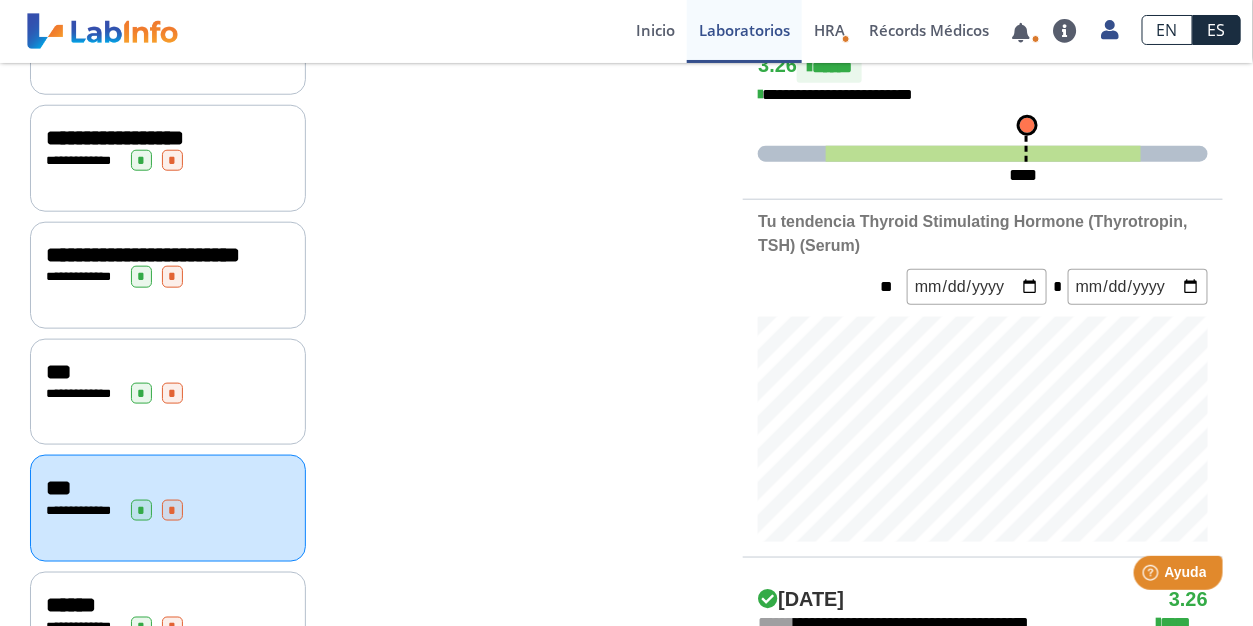 scroll, scrollTop: 700, scrollLeft: 0, axis: vertical 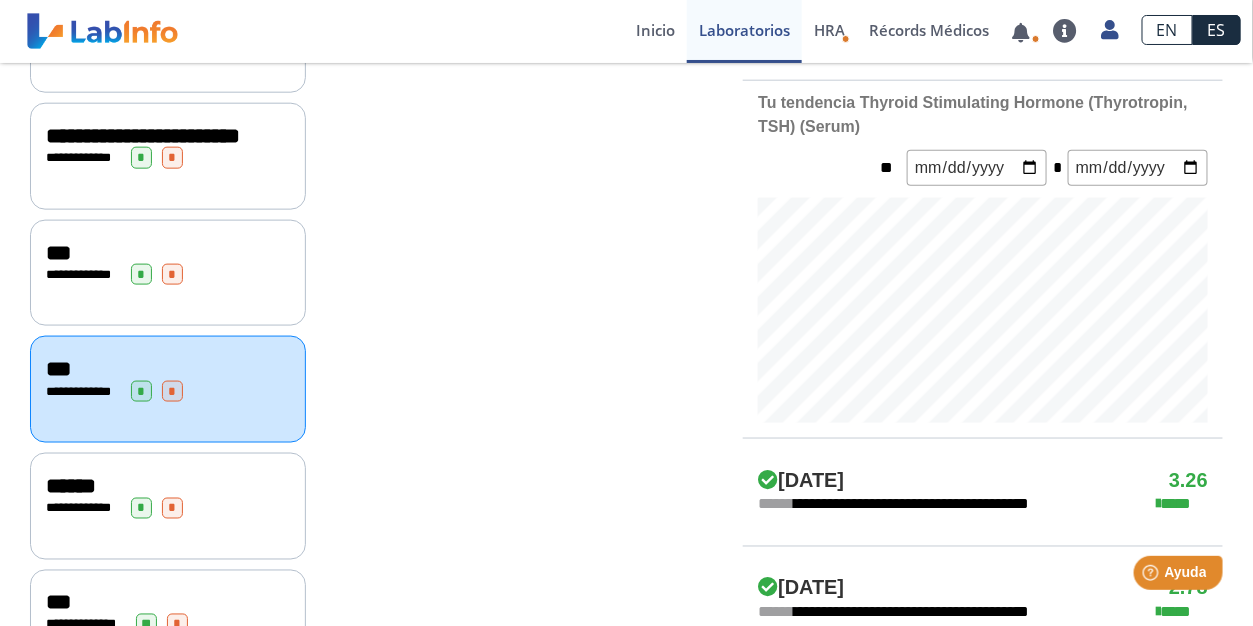 click on "******" 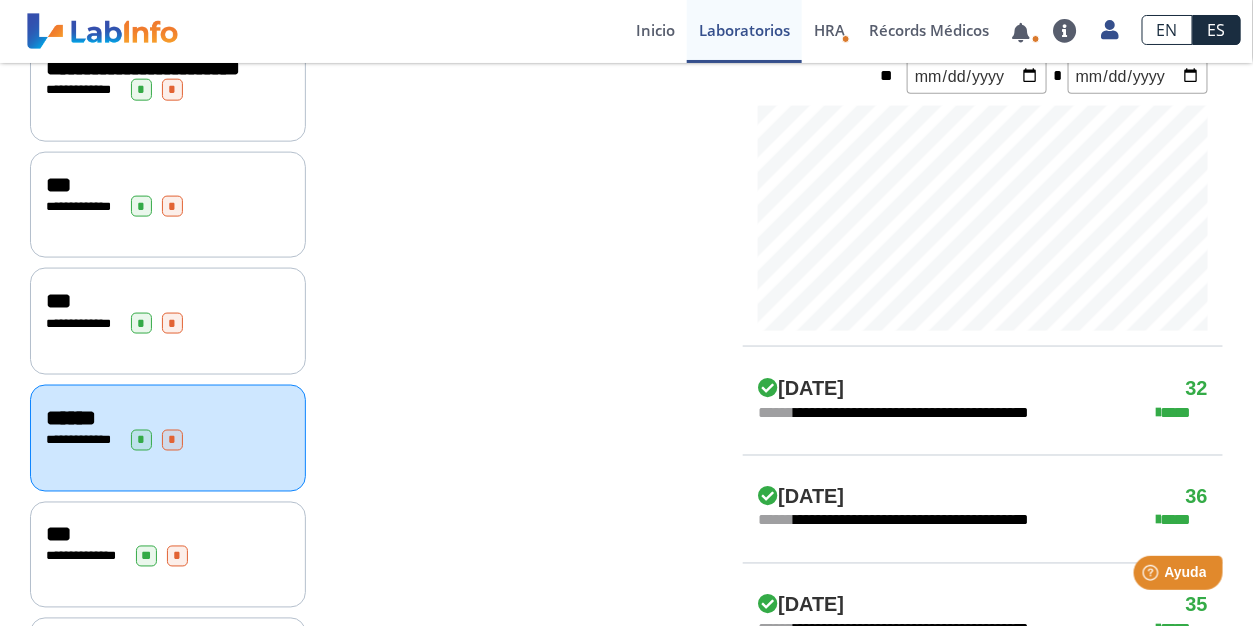 scroll, scrollTop: 800, scrollLeft: 0, axis: vertical 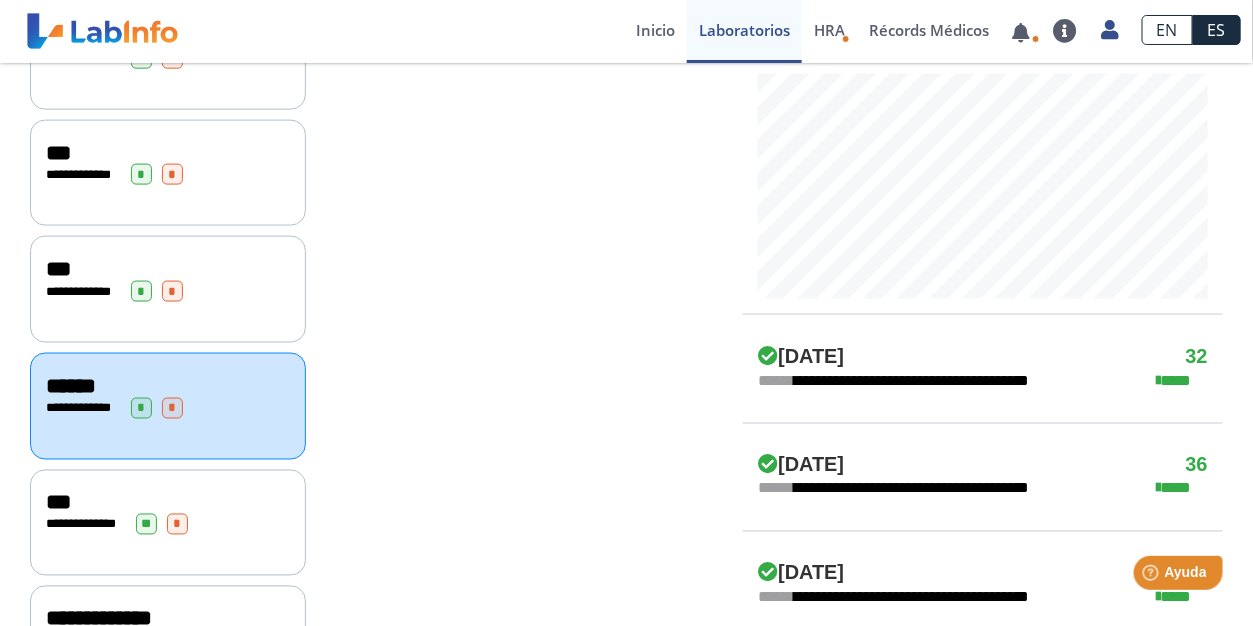 click on "***" 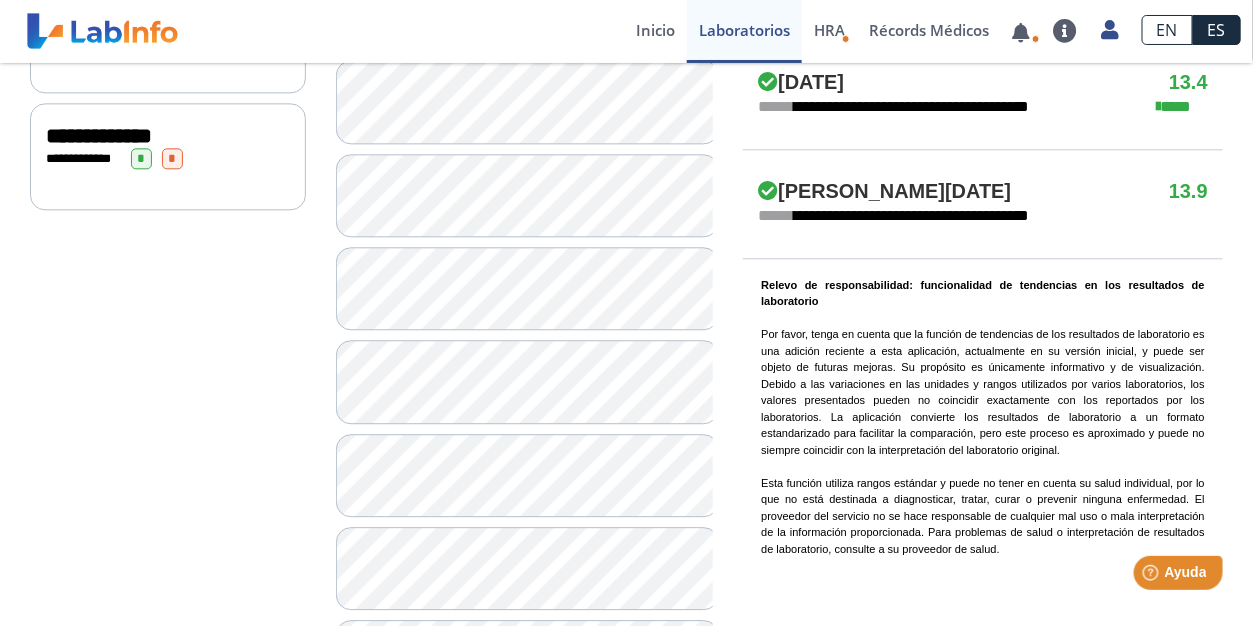 scroll, scrollTop: 1299, scrollLeft: 0, axis: vertical 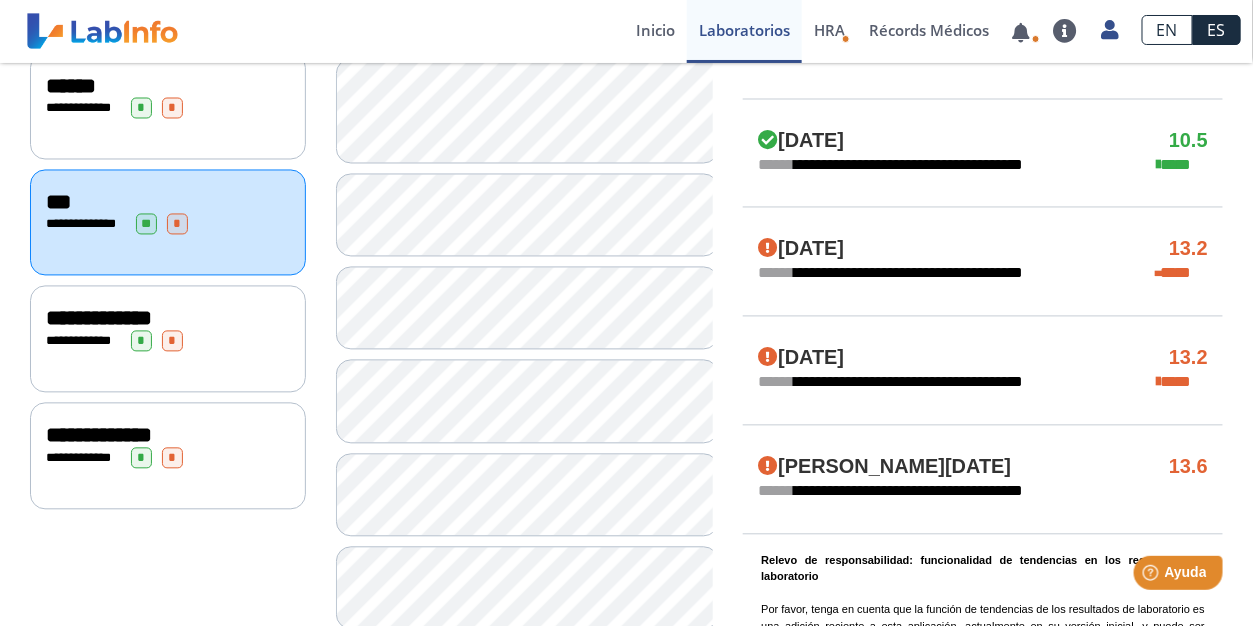 click on "**********" 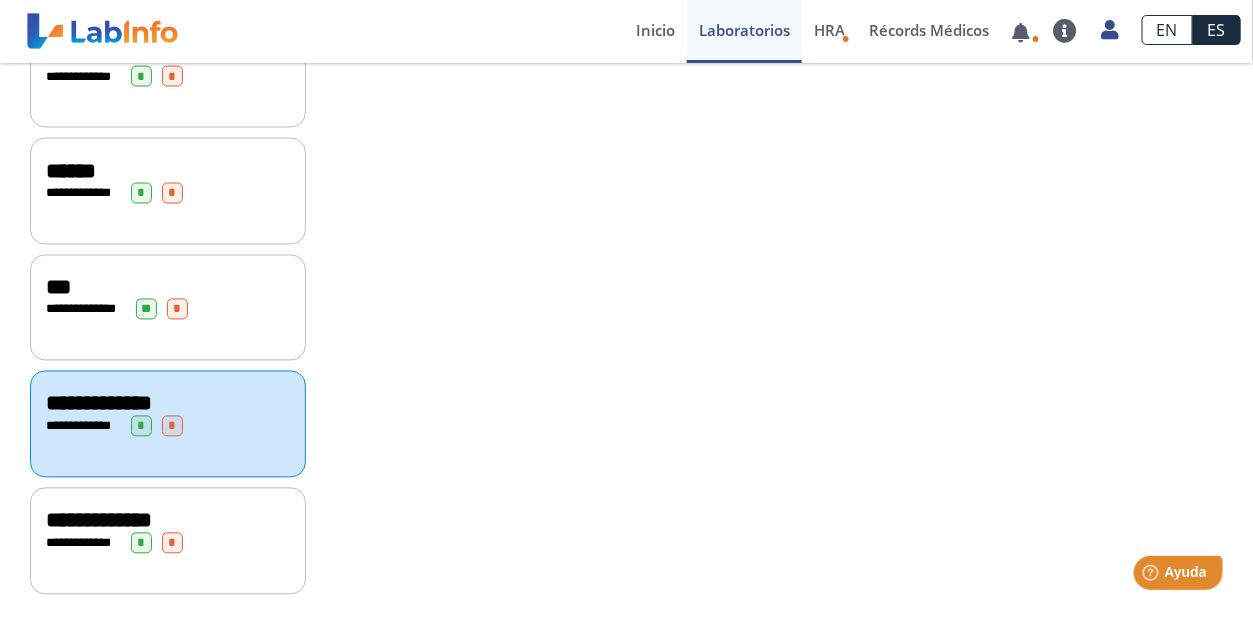 scroll, scrollTop: 1035, scrollLeft: 0, axis: vertical 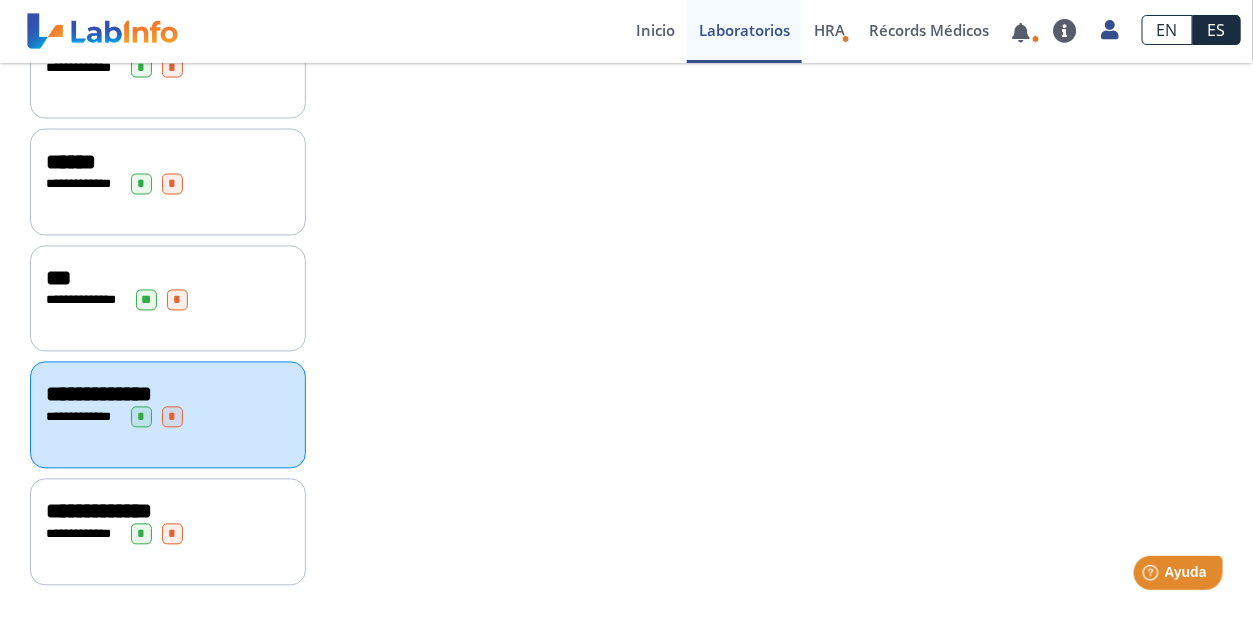 click on "**********" 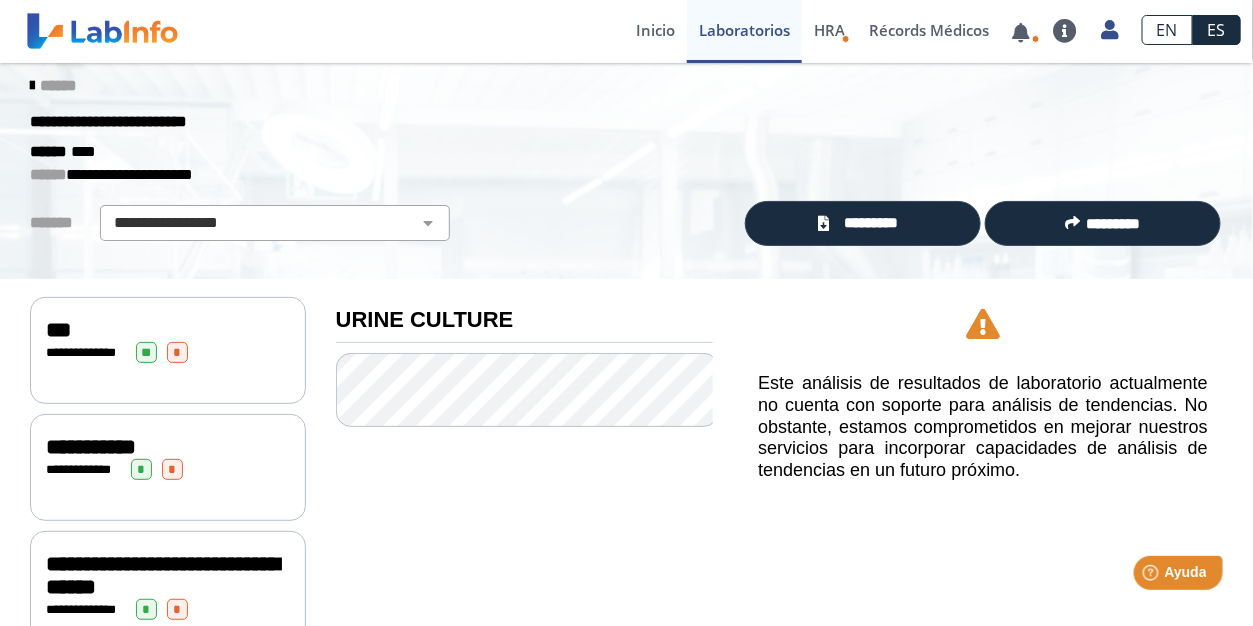 scroll, scrollTop: 0, scrollLeft: 0, axis: both 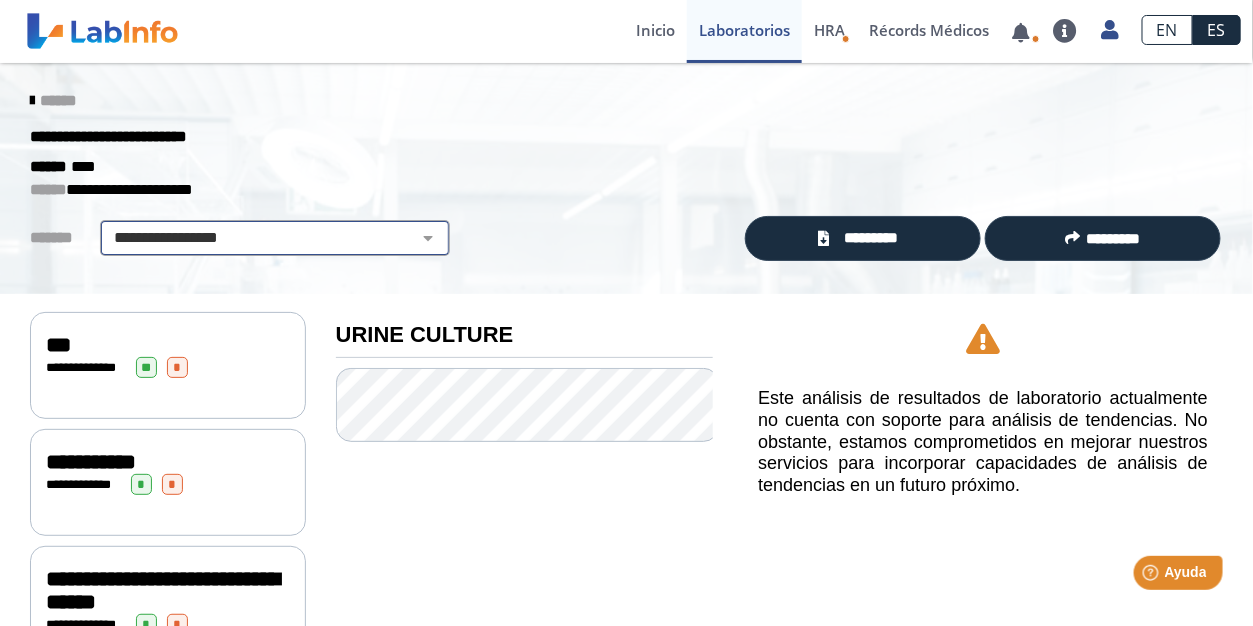 click on "**********" 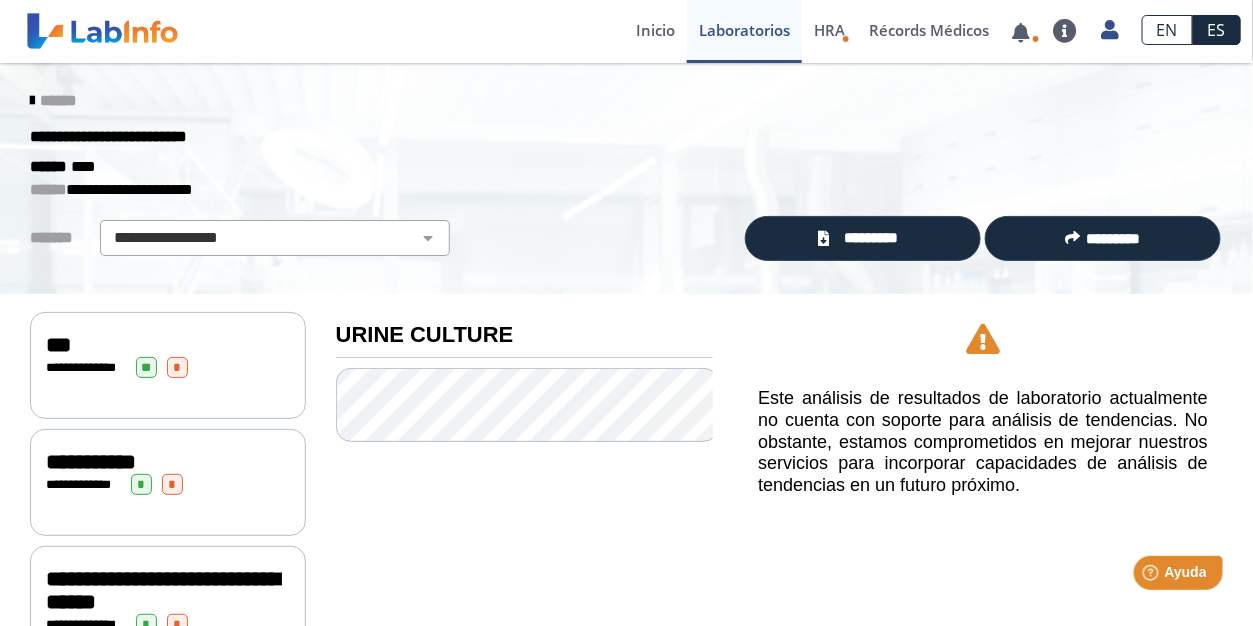 click on "**********" 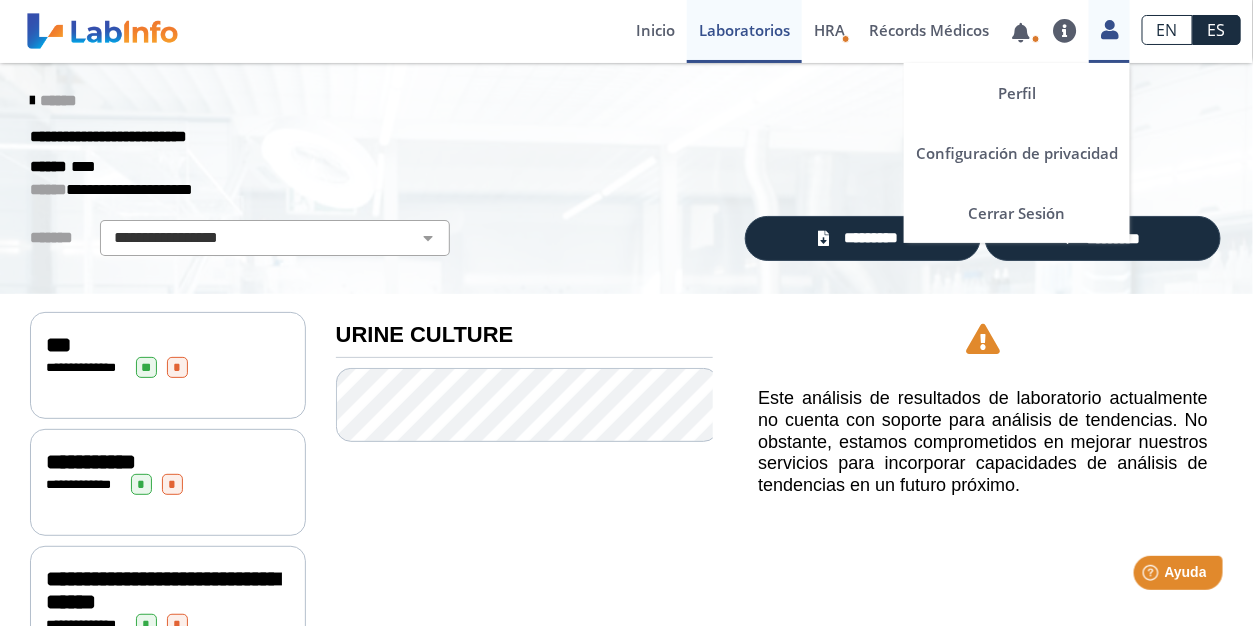 click at bounding box center (1109, 29) 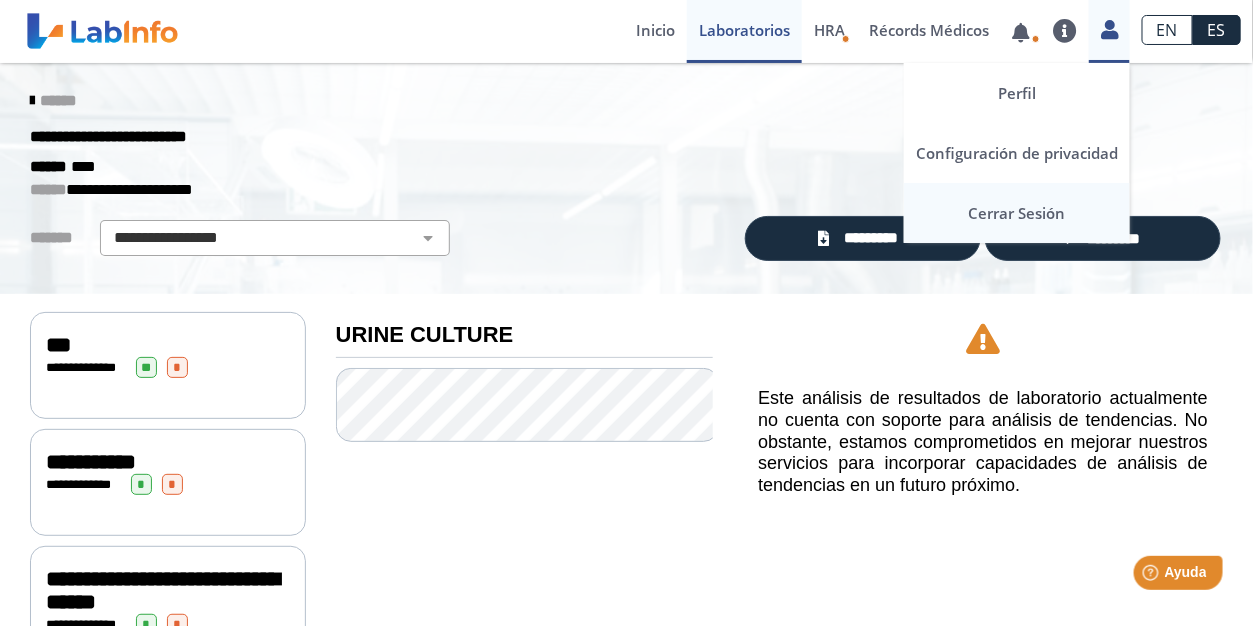 click on "Cerrar Sesión" at bounding box center [1017, 213] 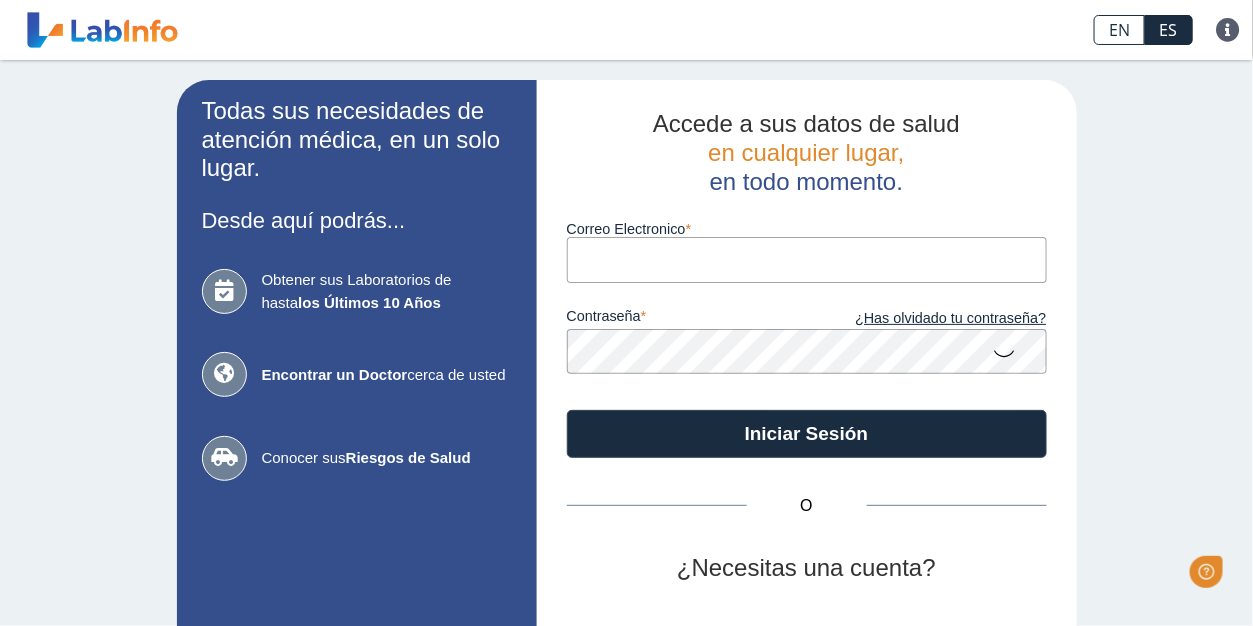 scroll, scrollTop: 0, scrollLeft: 0, axis: both 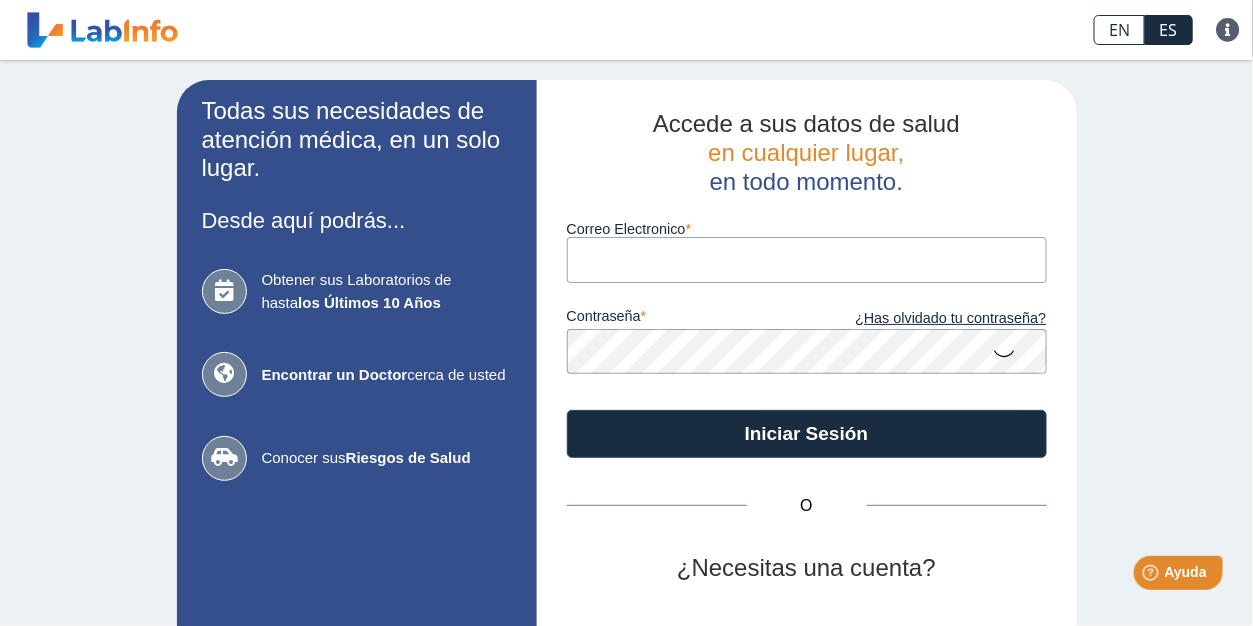 click on "Correo Electronico" at bounding box center (807, 259) 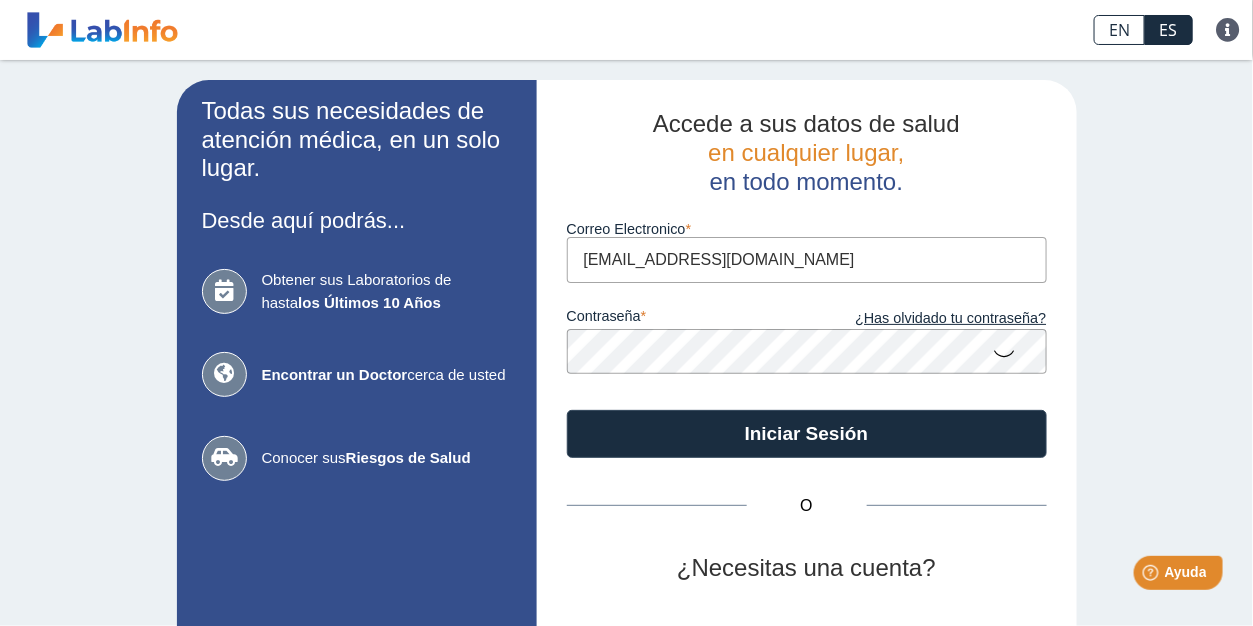 click 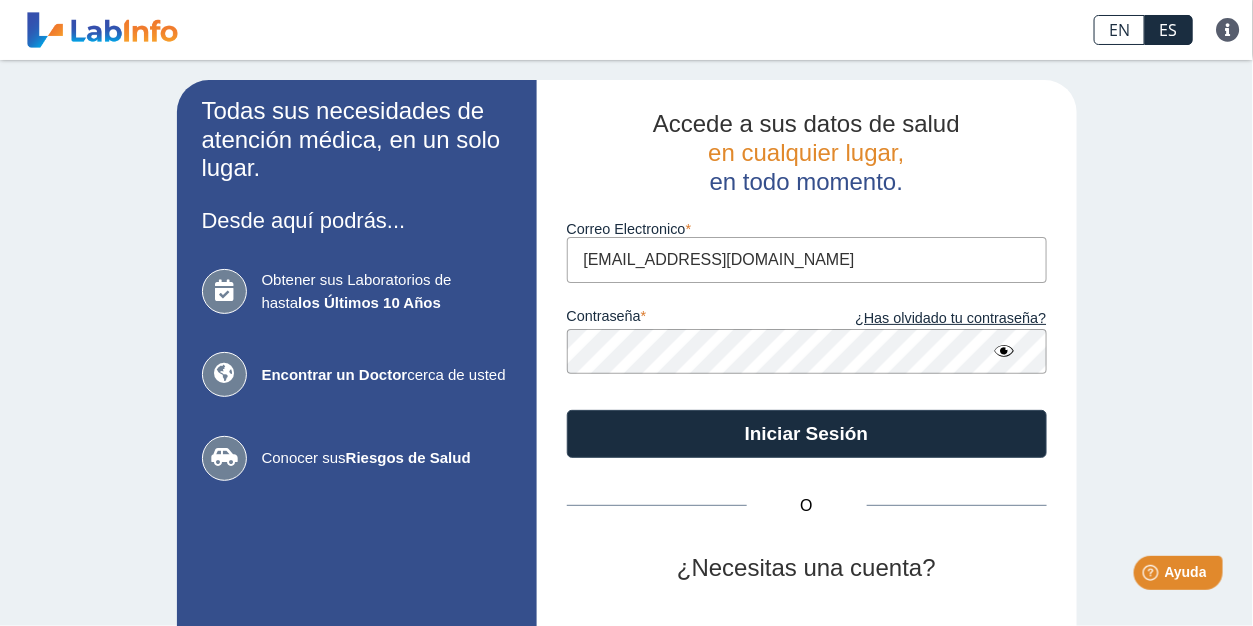click 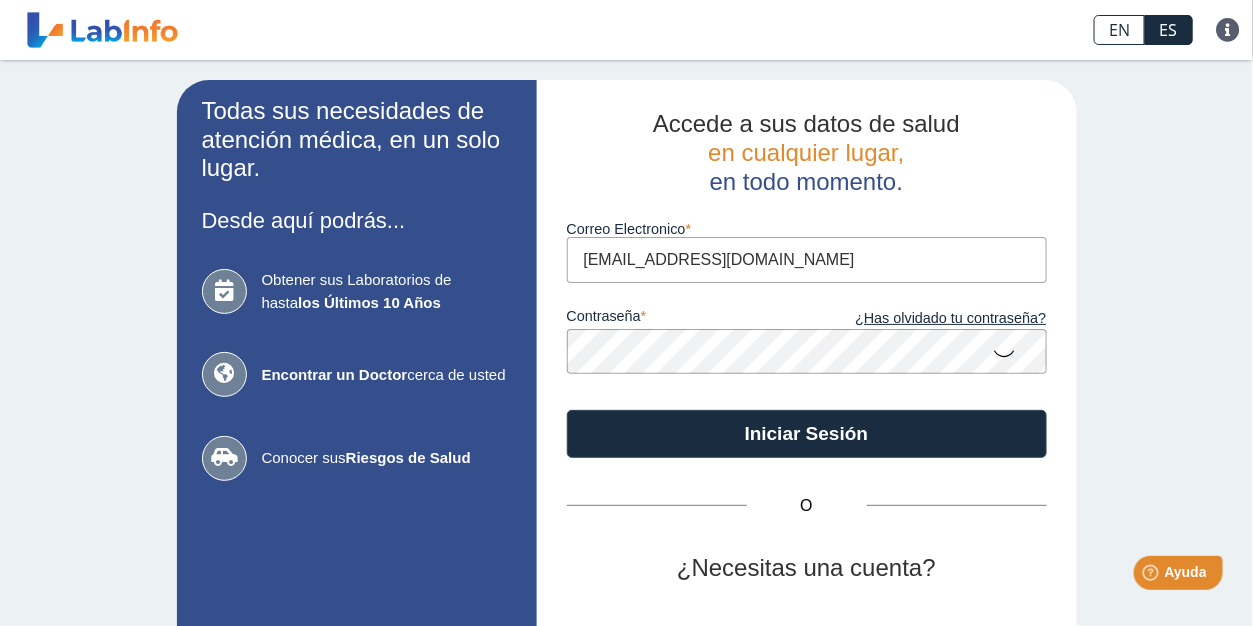 click on "contraseña" 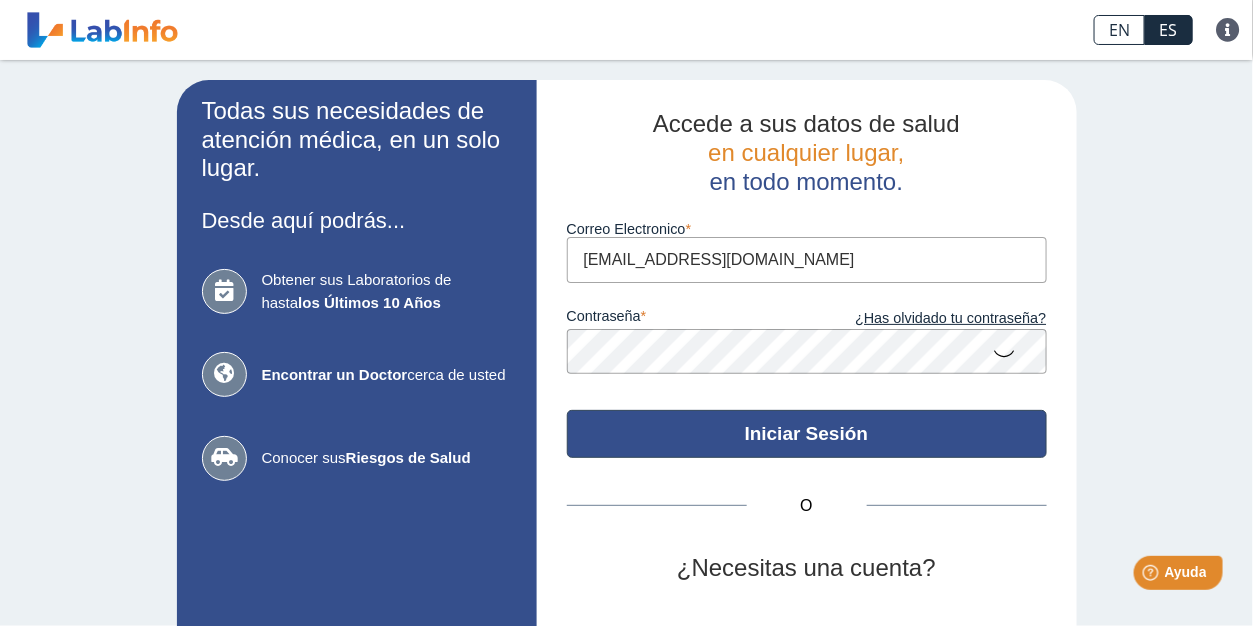 click on "Iniciar Sesión" 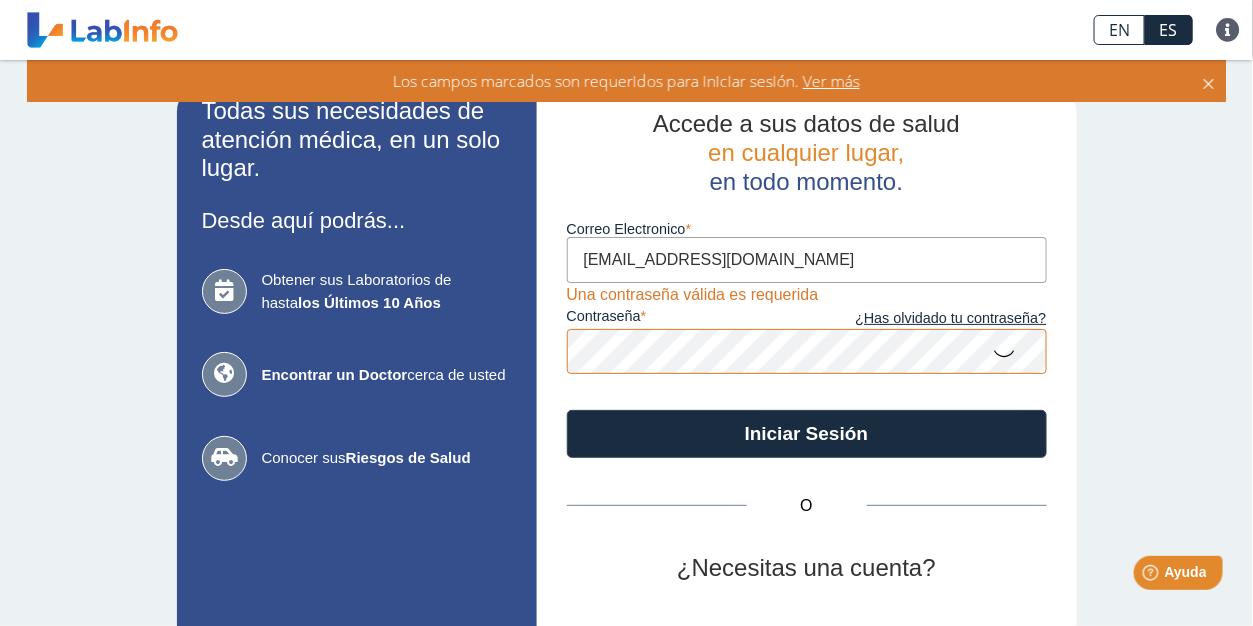 drag, startPoint x: 1207, startPoint y: 87, endPoint x: 1112, endPoint y: 126, distance: 102.69372 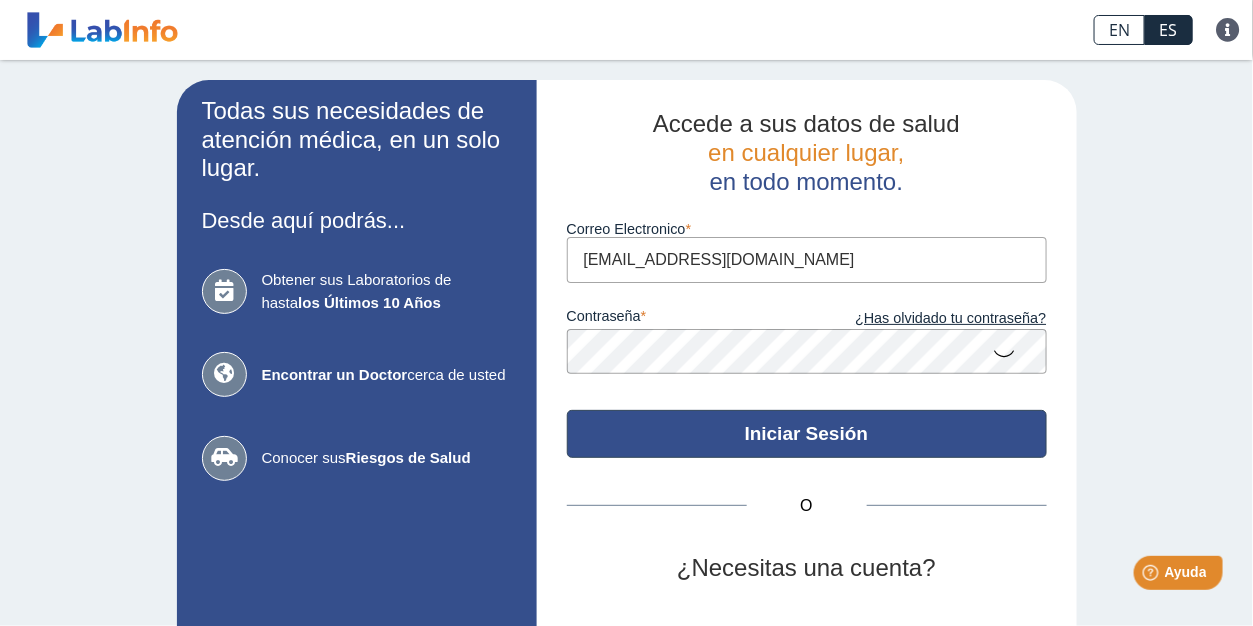click on "Iniciar Sesión" 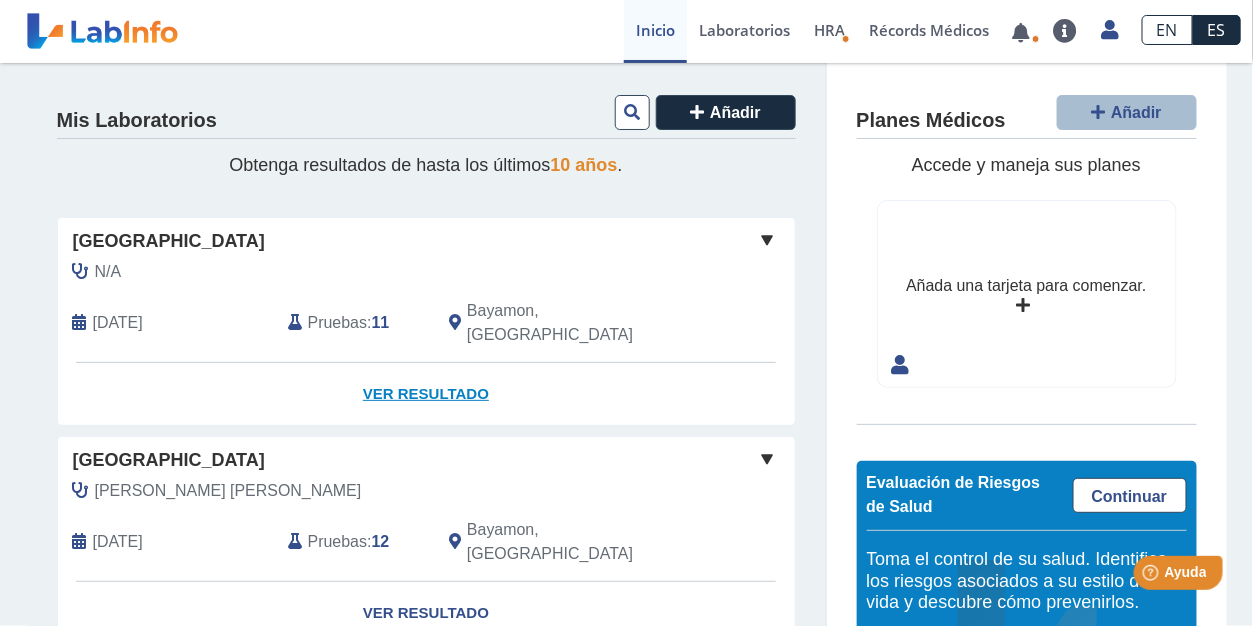 click on "Ver Resultado" 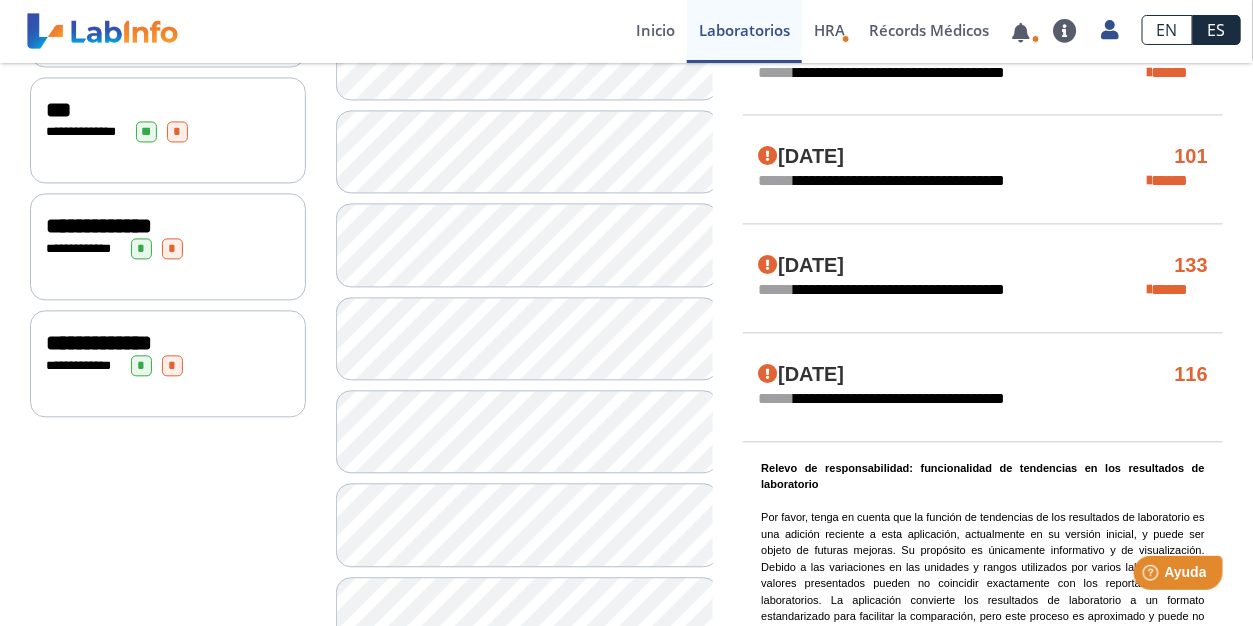 scroll, scrollTop: 1168, scrollLeft: 0, axis: vertical 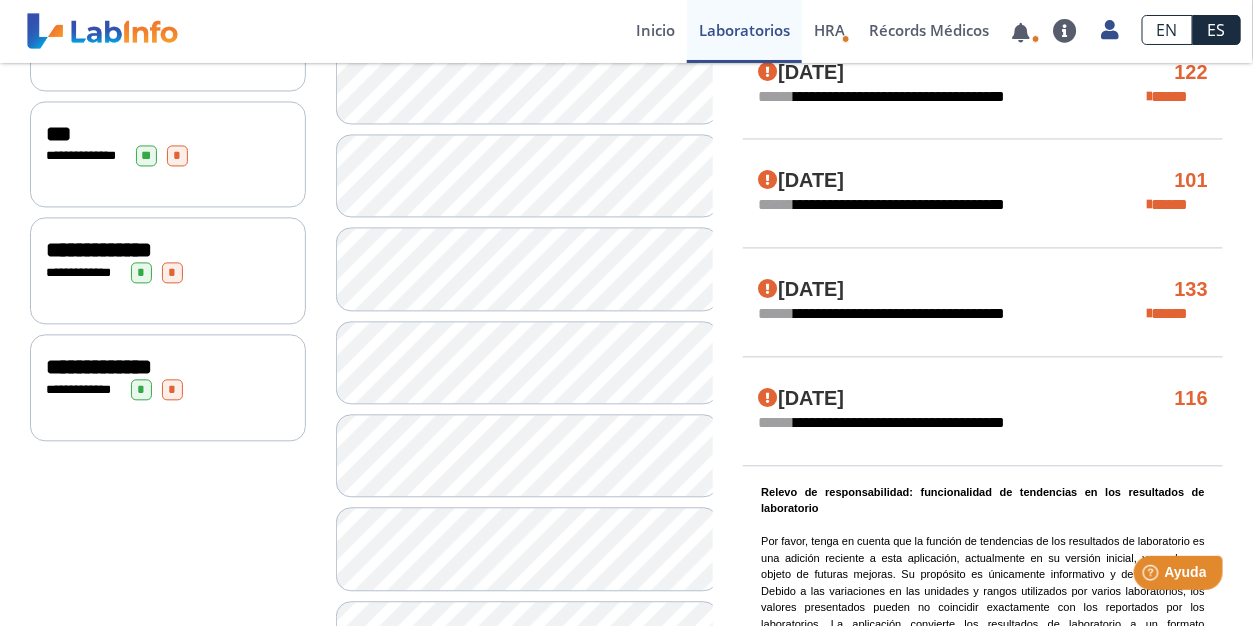 click on "**********" 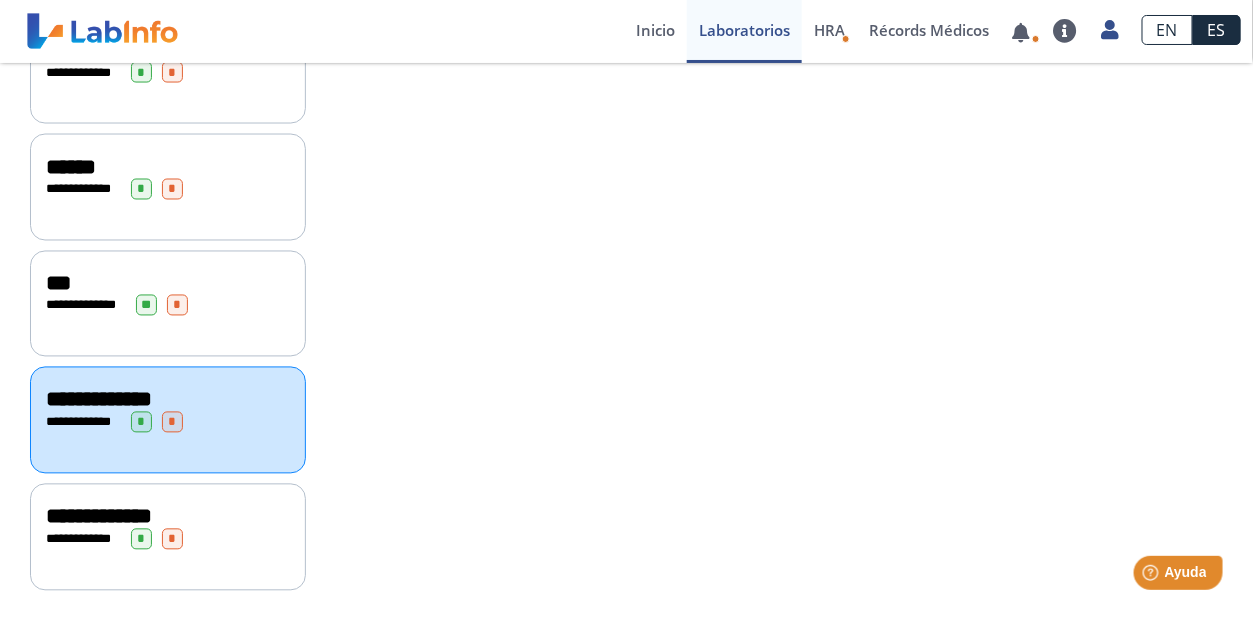 scroll, scrollTop: 1035, scrollLeft: 0, axis: vertical 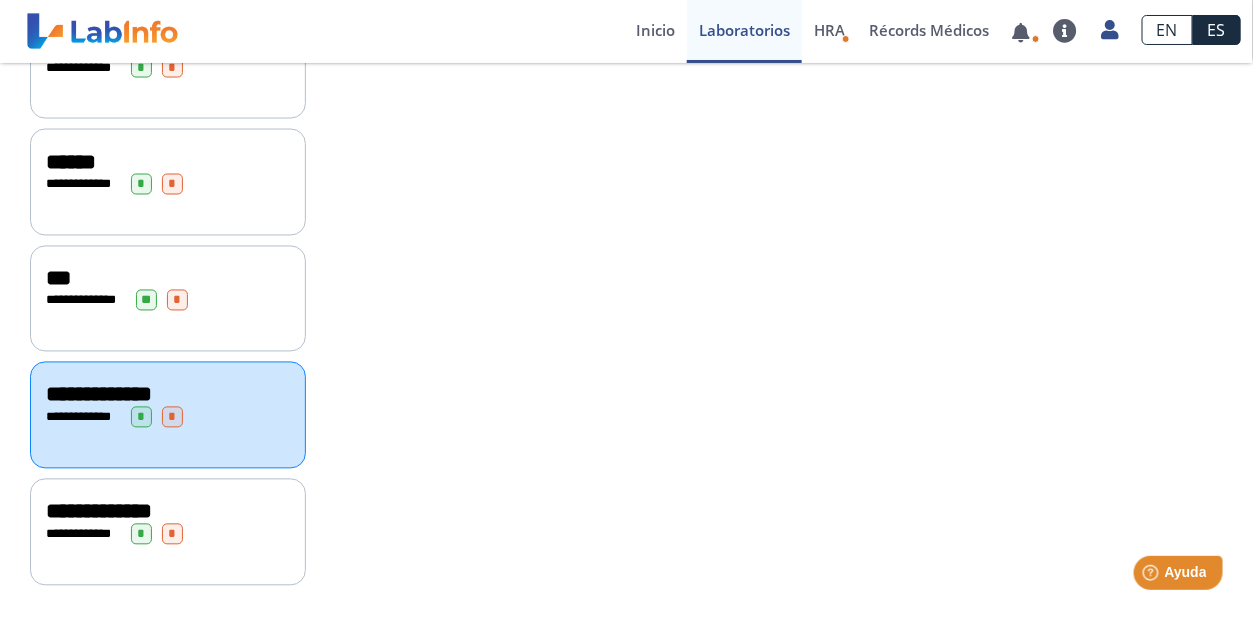 click on "**********" 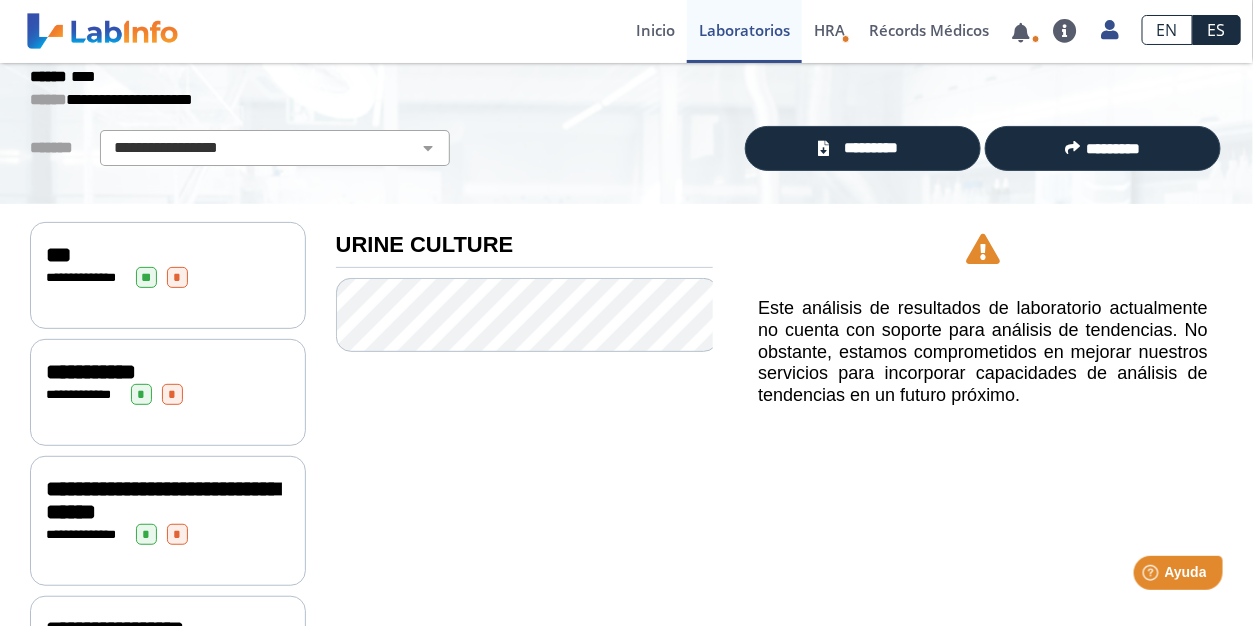 scroll, scrollTop: 0, scrollLeft: 0, axis: both 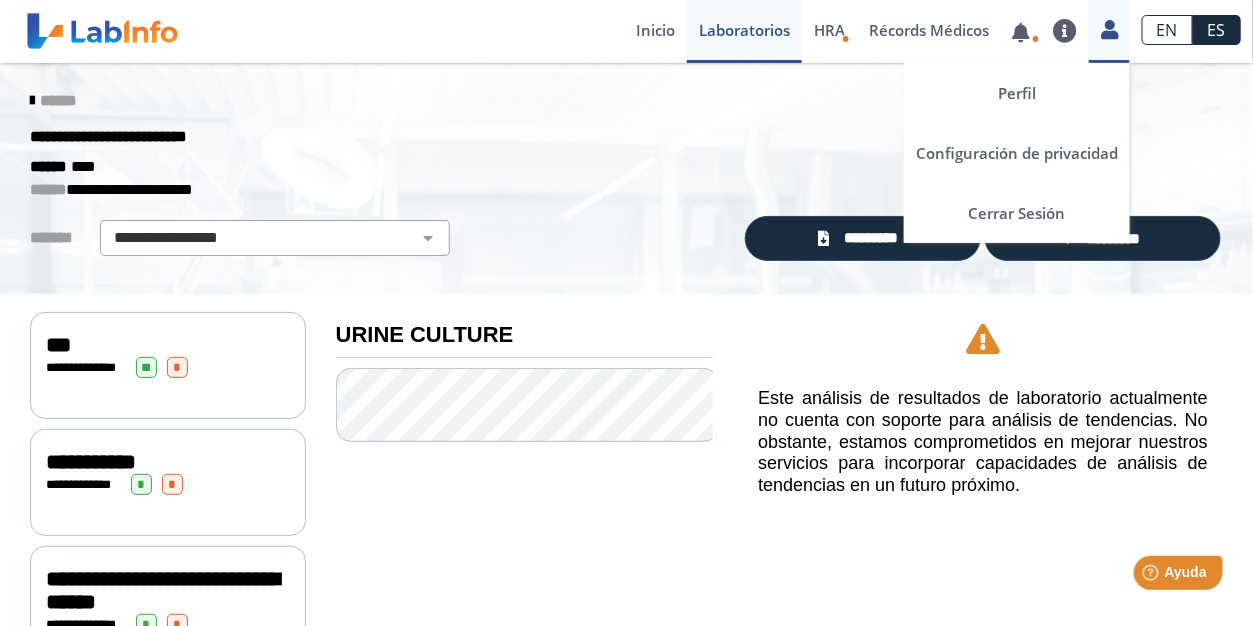 click at bounding box center [1109, 29] 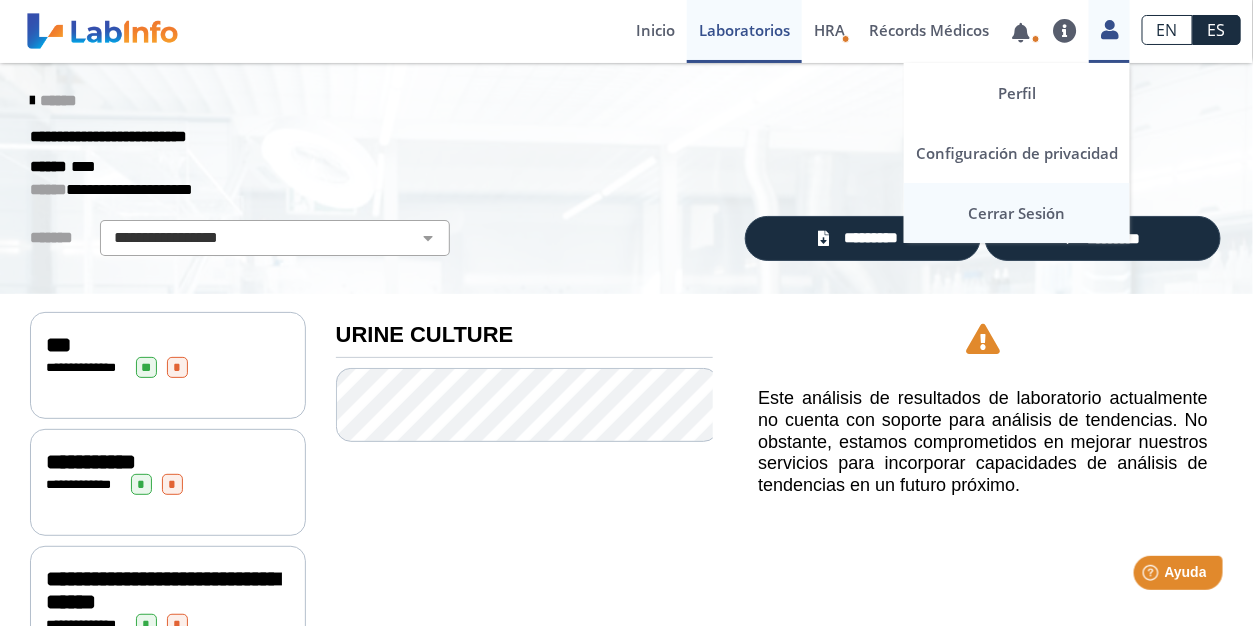 click on "Cerrar Sesión" at bounding box center [1017, 213] 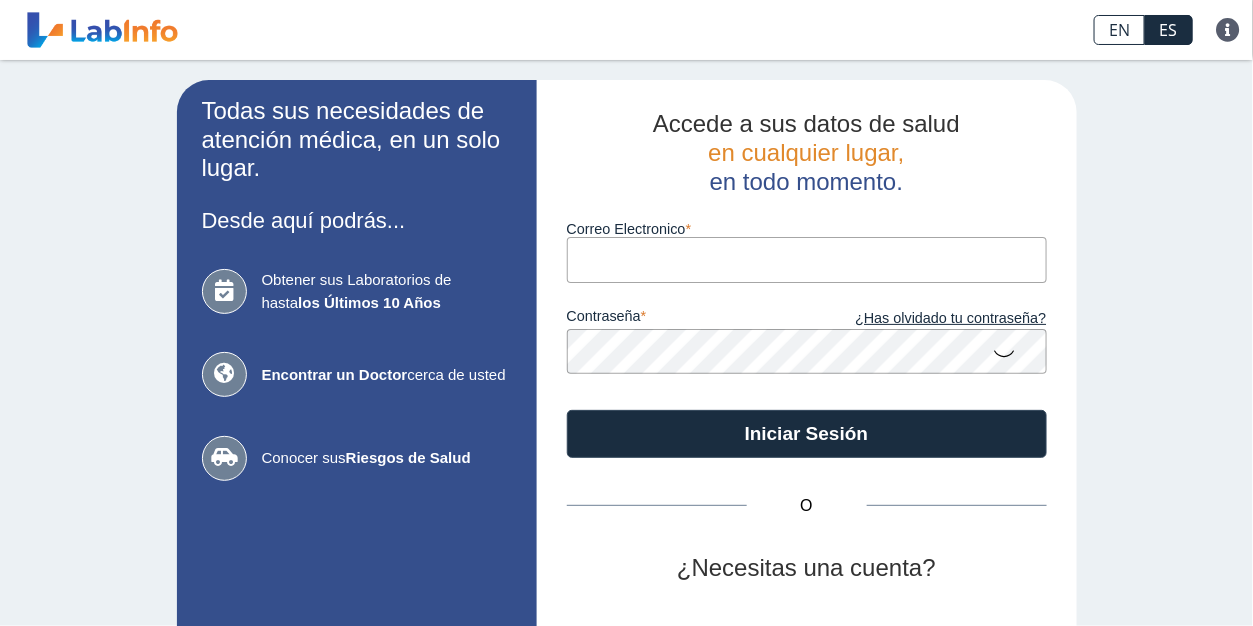 scroll, scrollTop: 0, scrollLeft: 0, axis: both 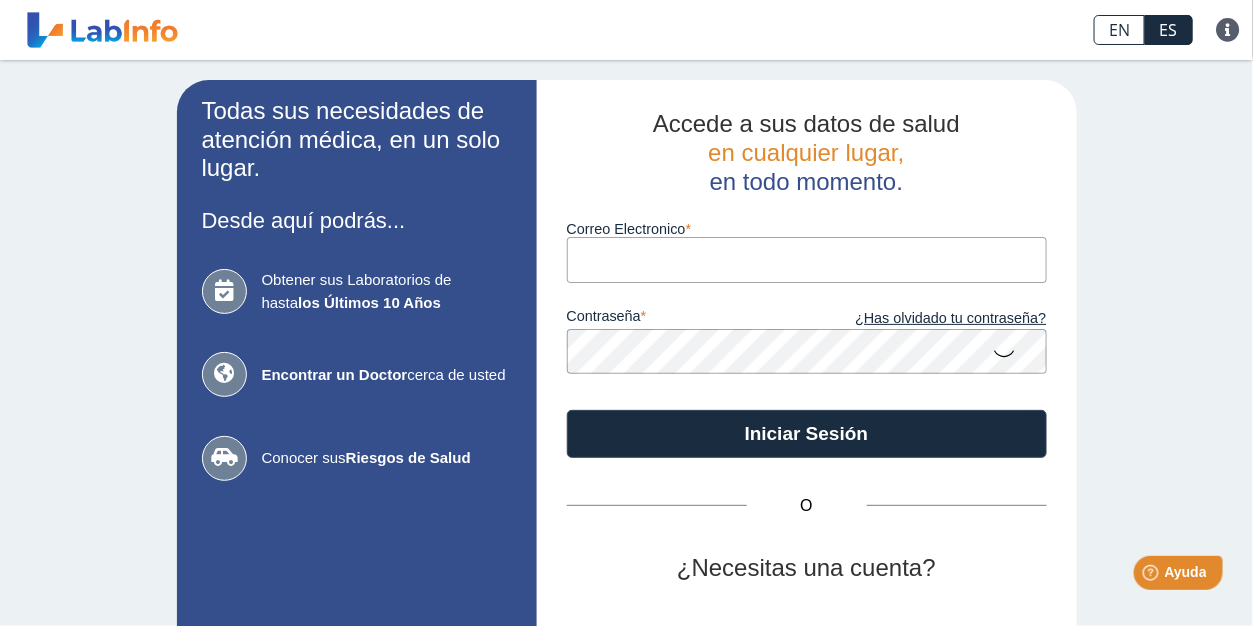 type on "[EMAIL_ADDRESS][DOMAIN_NAME]" 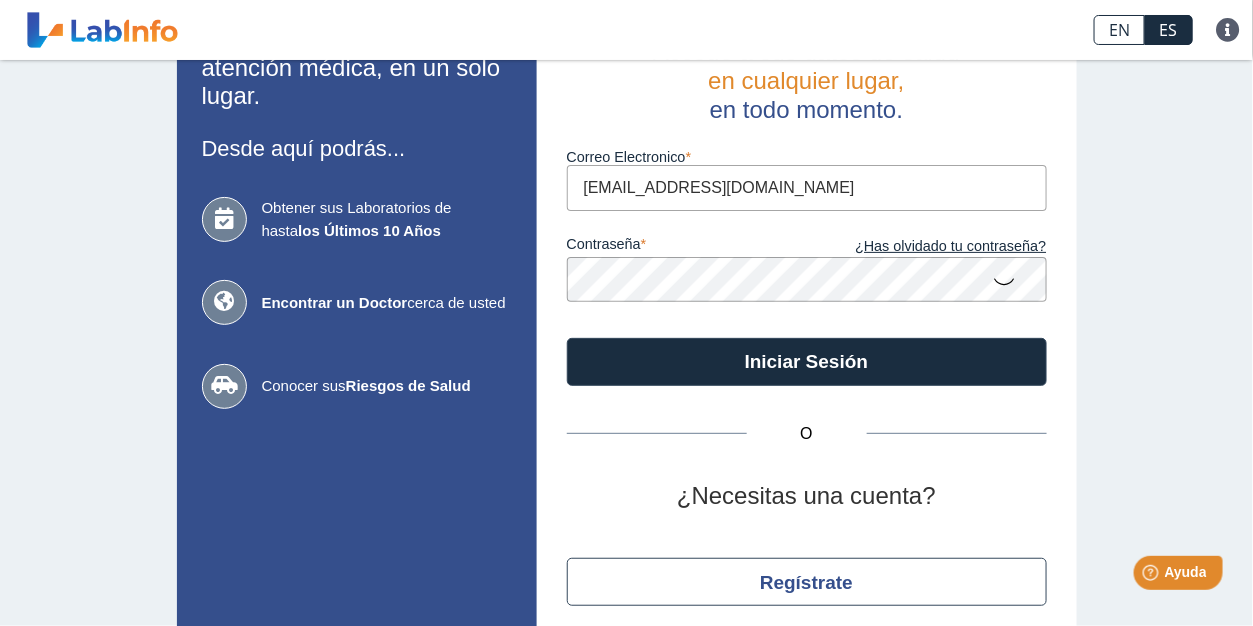 scroll, scrollTop: 151, scrollLeft: 0, axis: vertical 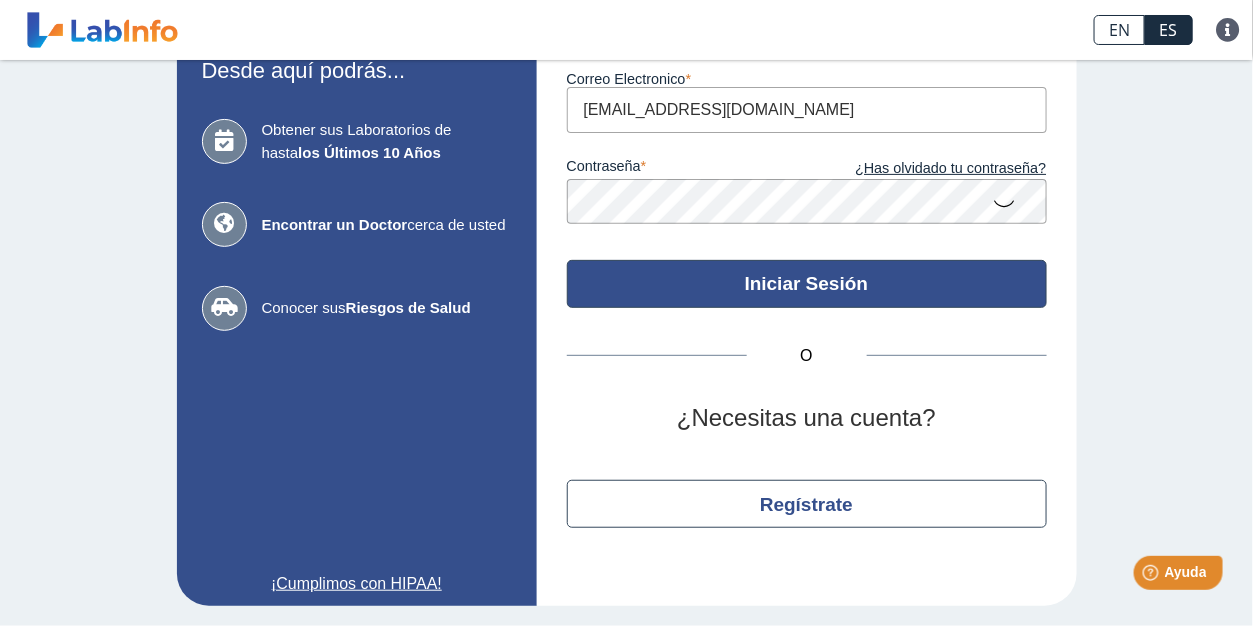 click on "Iniciar Sesión" 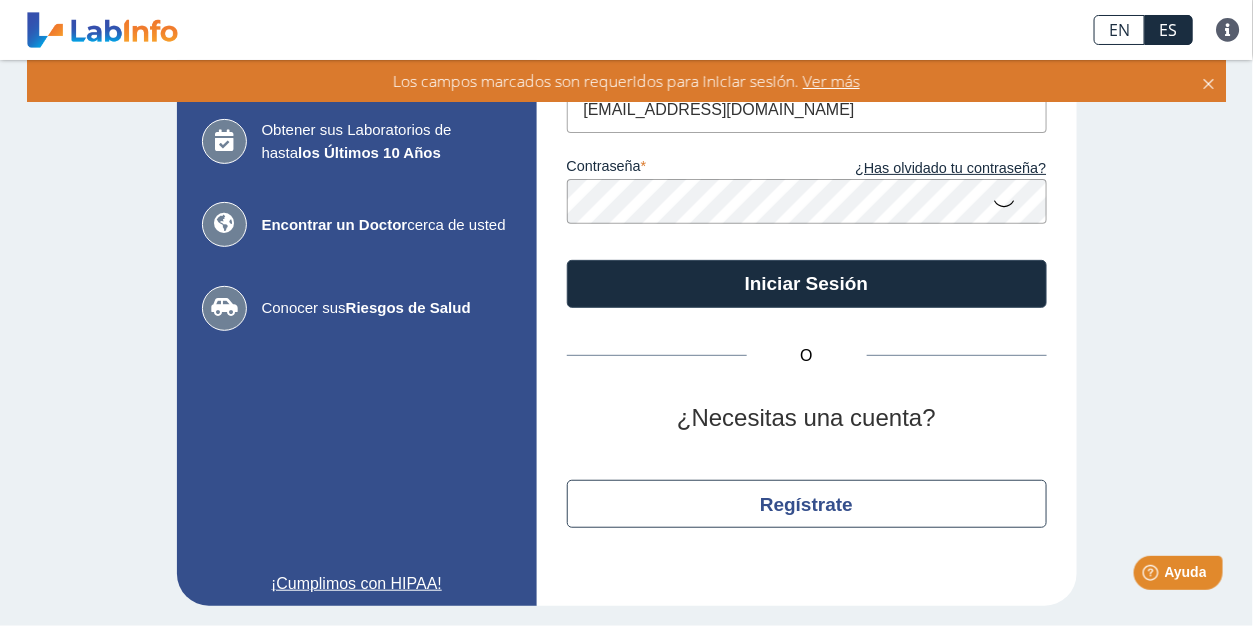 click on "Iniciar Sesión" 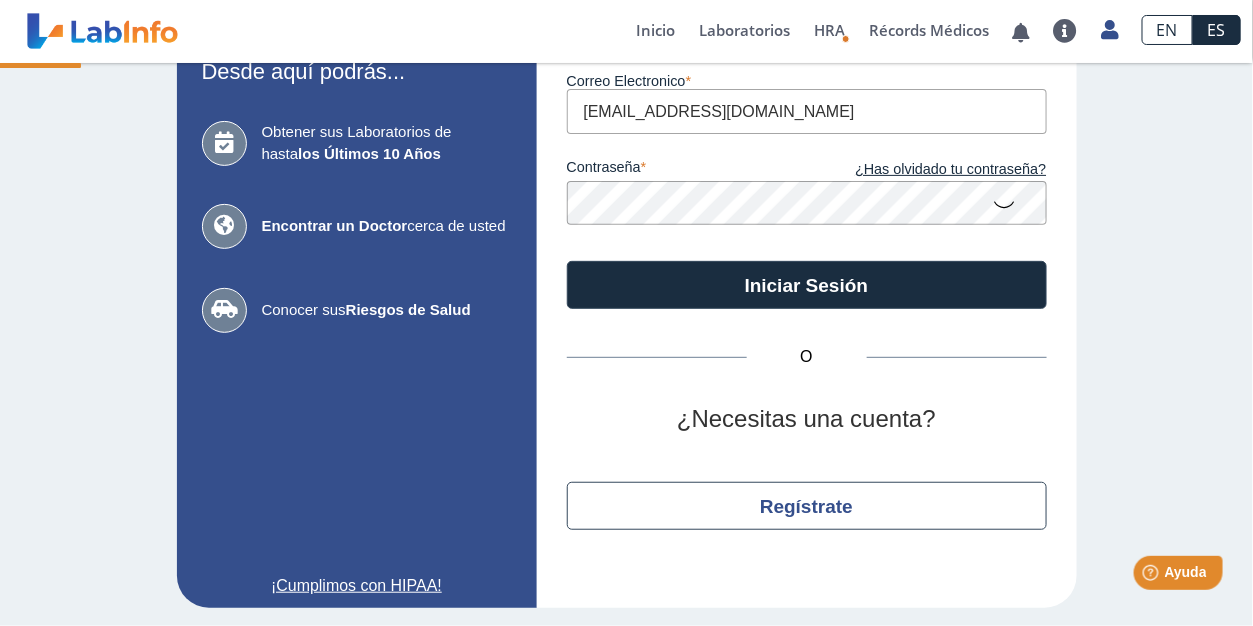 scroll, scrollTop: 0, scrollLeft: 0, axis: both 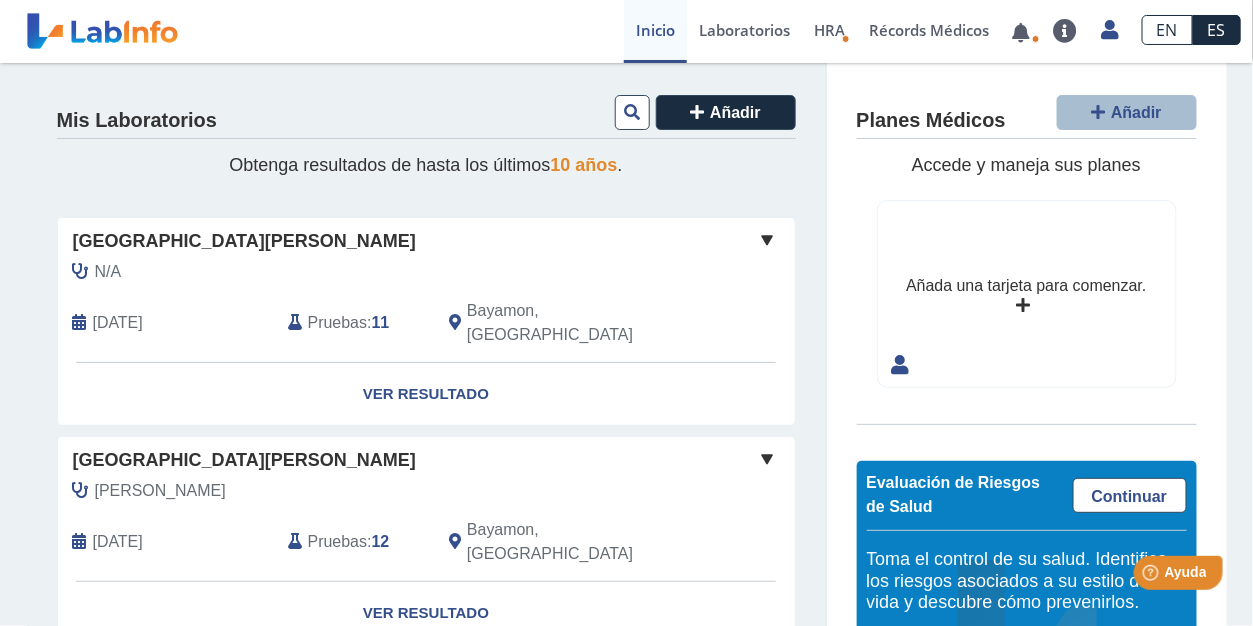 click on "Pruebas" 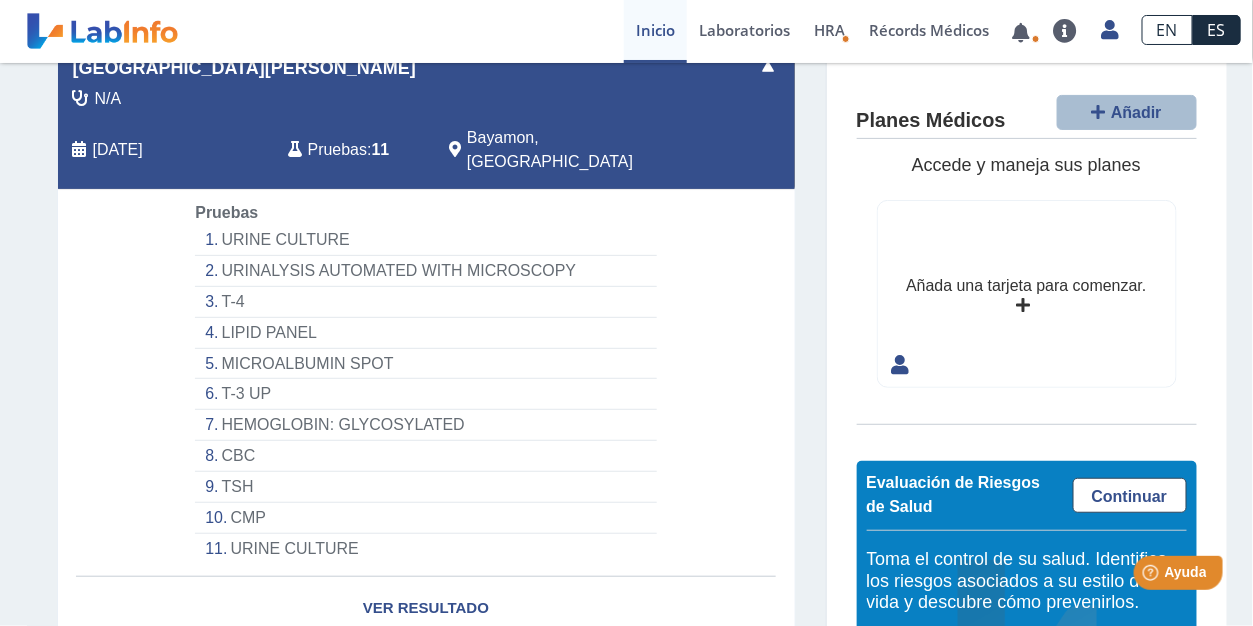 scroll, scrollTop: 200, scrollLeft: 0, axis: vertical 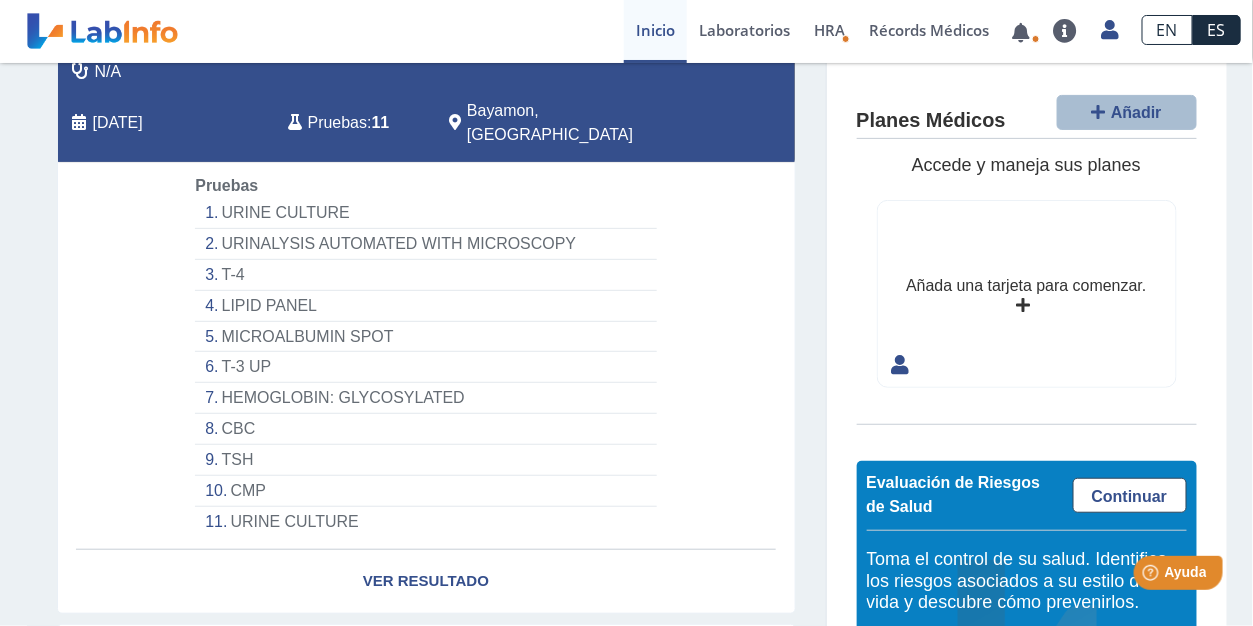 click on "URINE CULTURE" 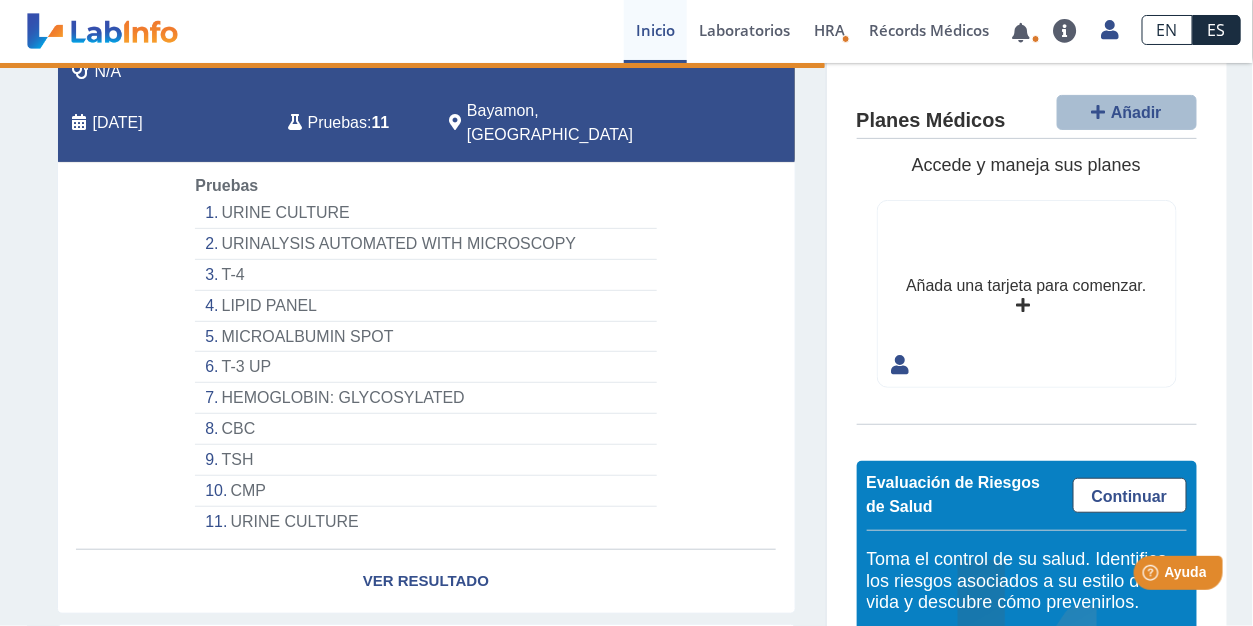 drag, startPoint x: 369, startPoint y: 193, endPoint x: 796, endPoint y: 221, distance: 427.91705 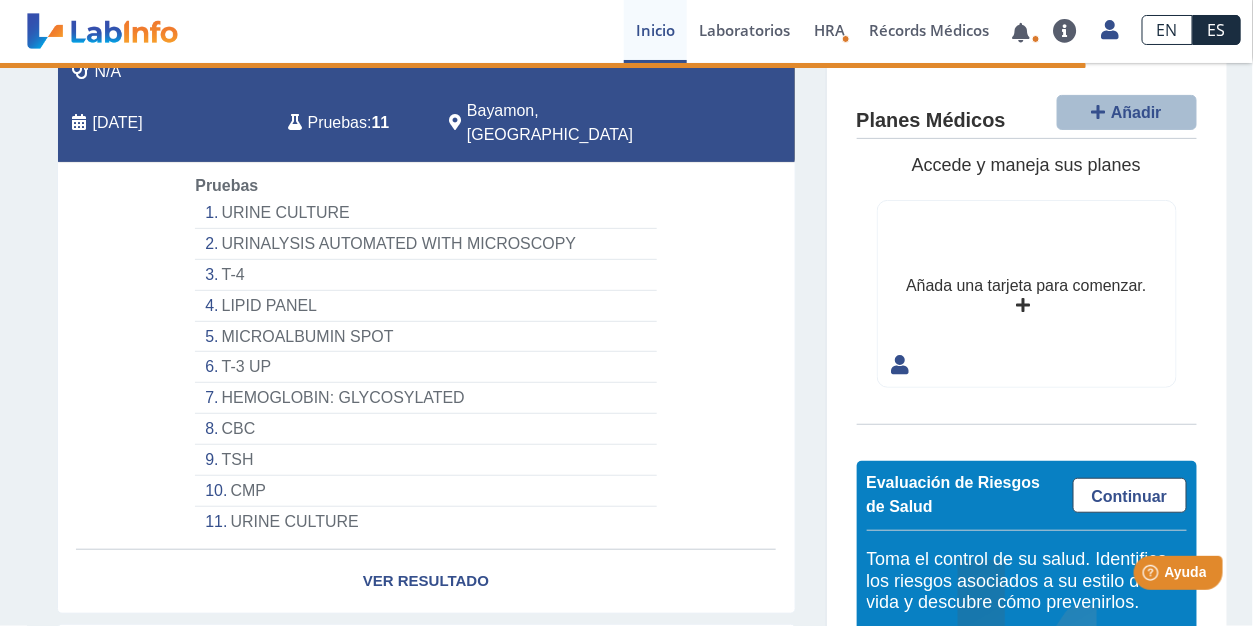 drag, startPoint x: 399, startPoint y: 223, endPoint x: 664, endPoint y: 169, distance: 270.44592 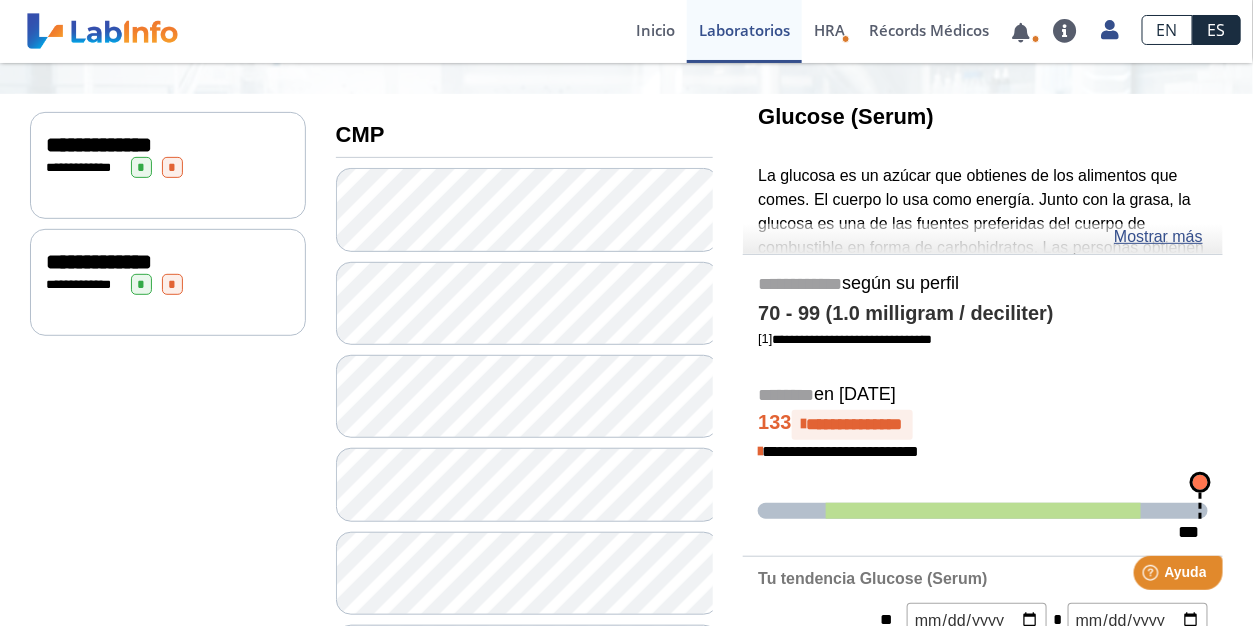 scroll, scrollTop: 99, scrollLeft: 0, axis: vertical 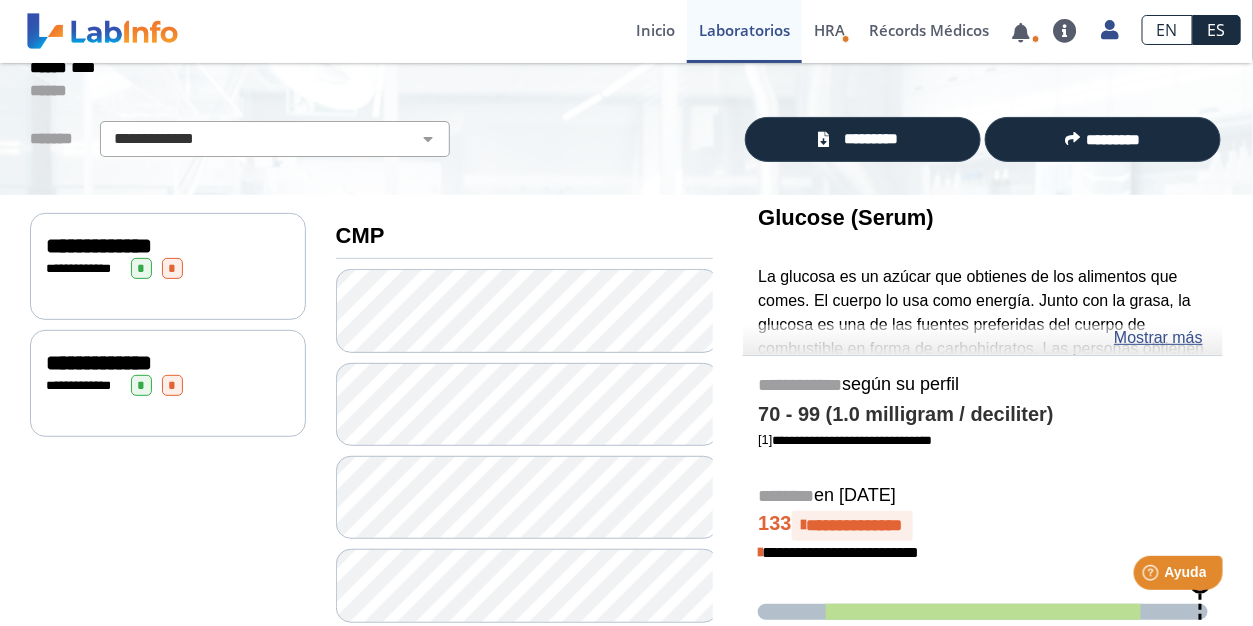 click on "**********" 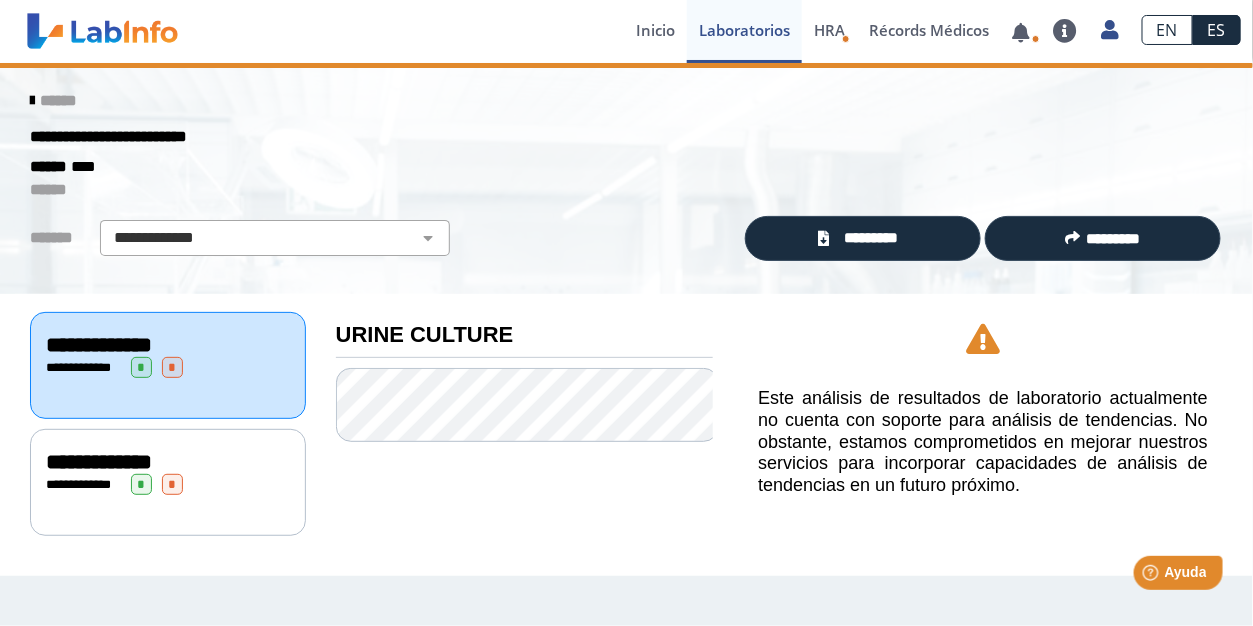 scroll, scrollTop: 0, scrollLeft: 0, axis: both 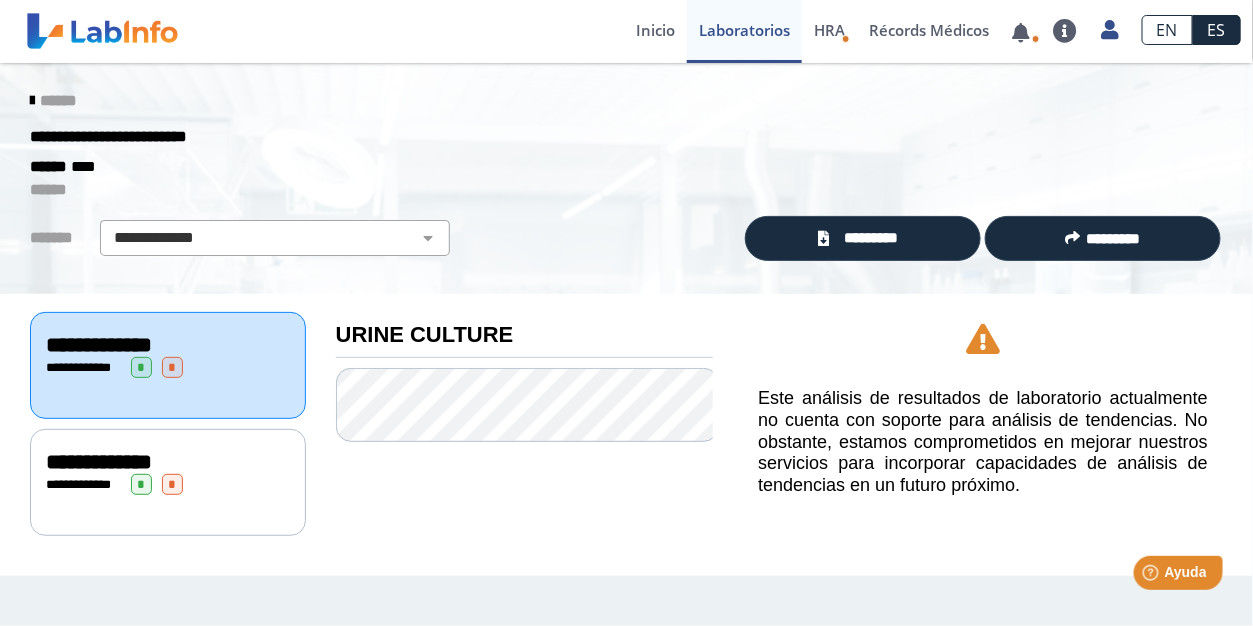 click on "**********" 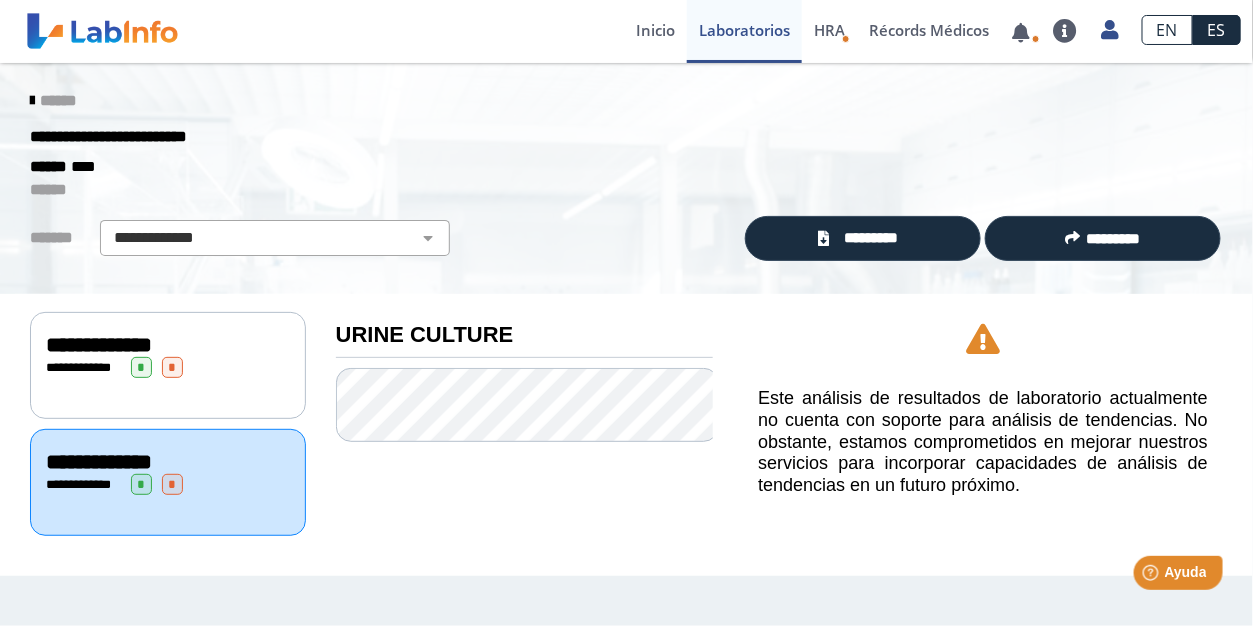 click on "**********" 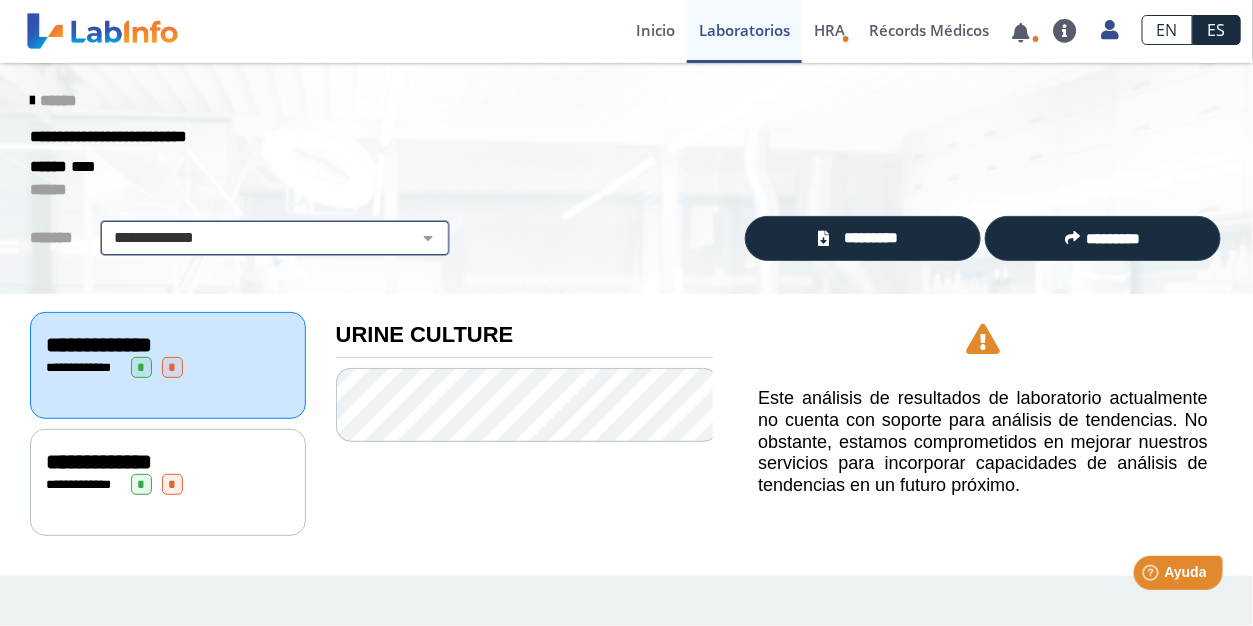click on "**********" 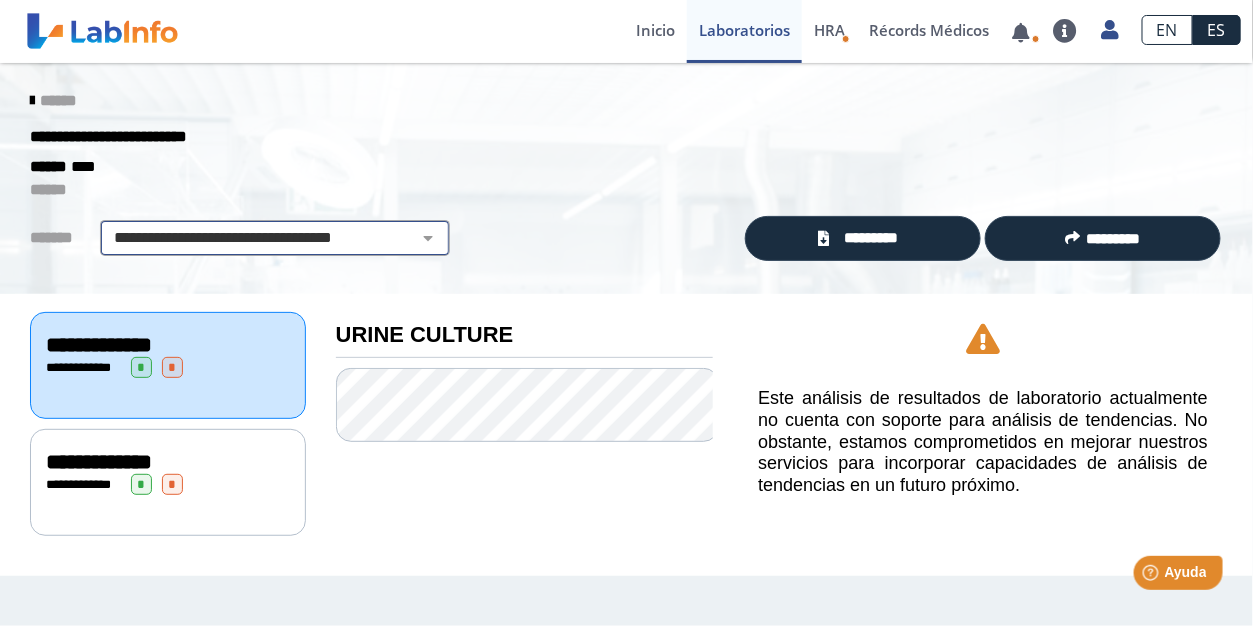 select on "**********" 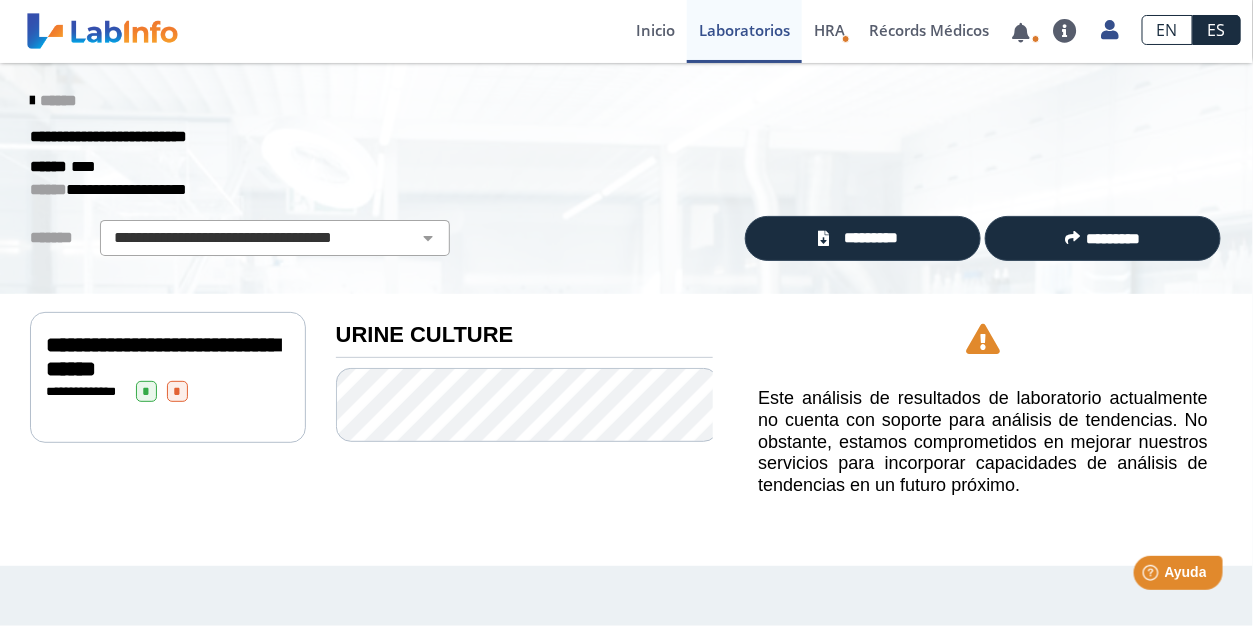click on "**********" 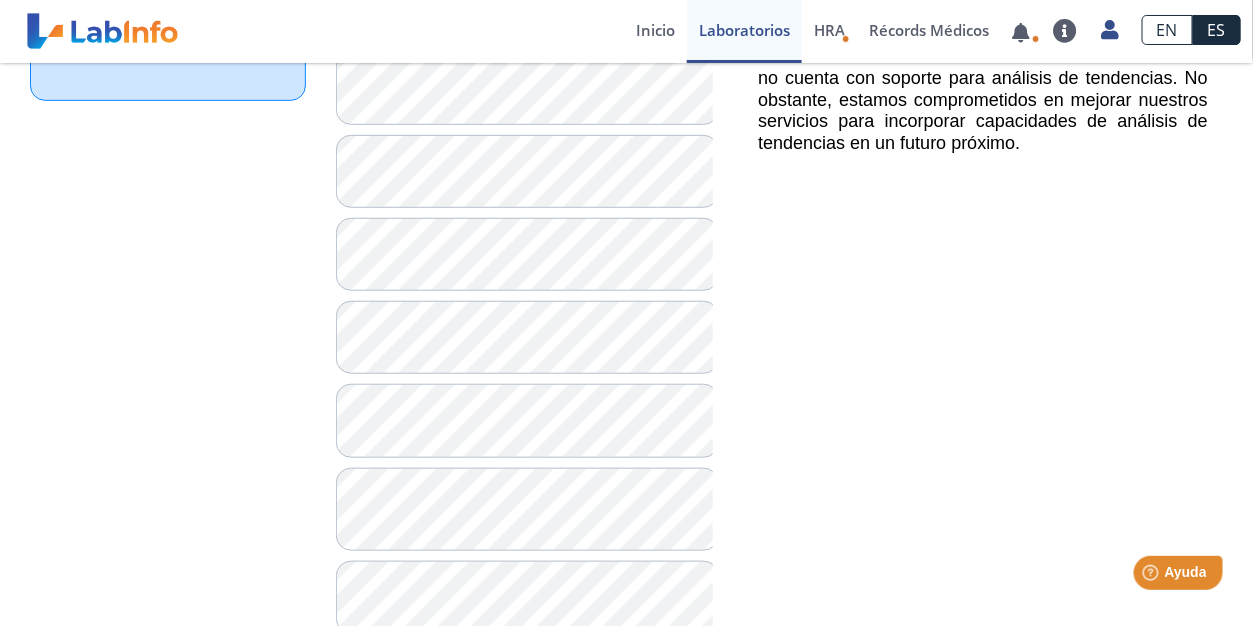 scroll, scrollTop: 0, scrollLeft: 0, axis: both 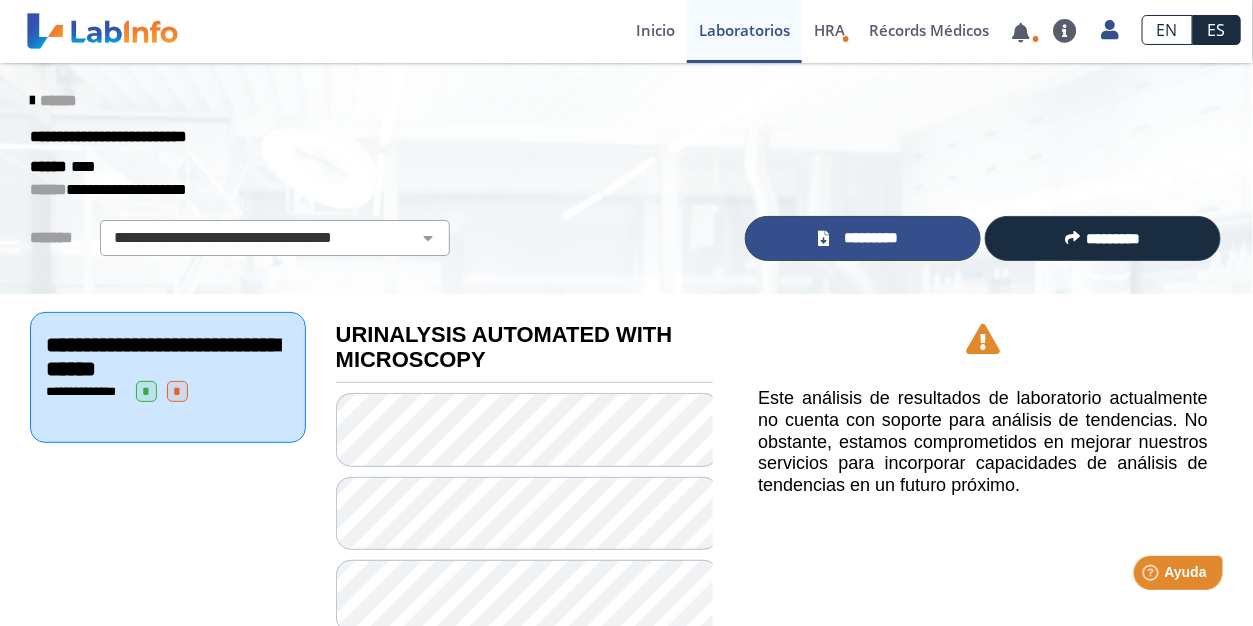 click on "*********" 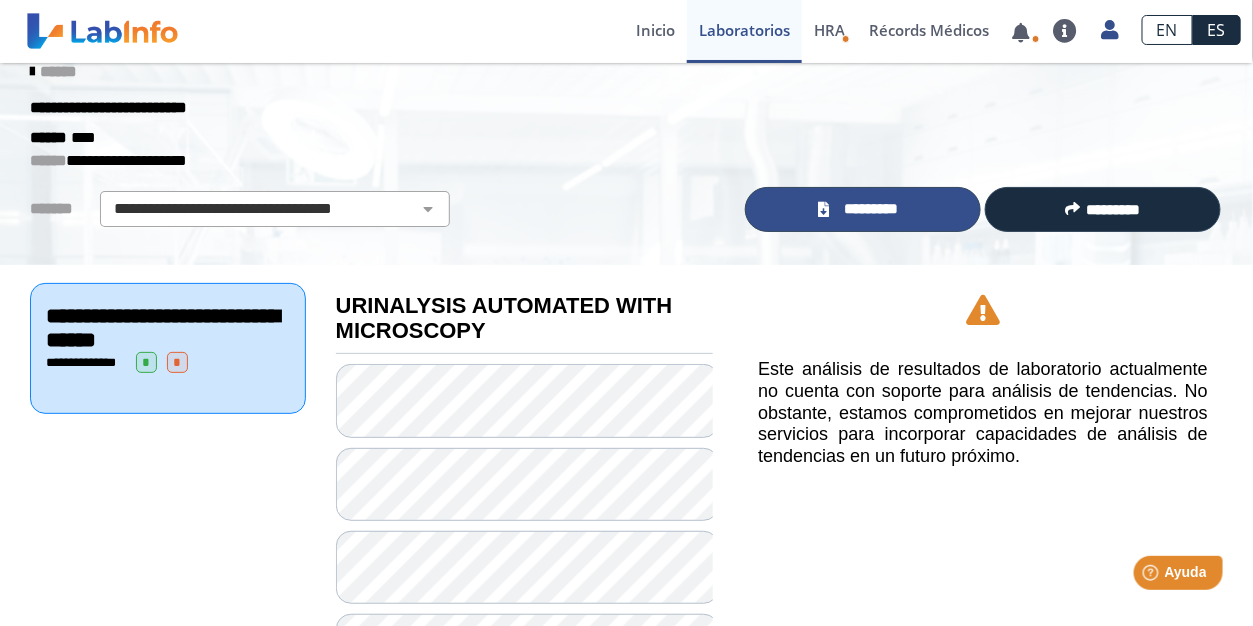 scroll, scrollTop: 0, scrollLeft: 0, axis: both 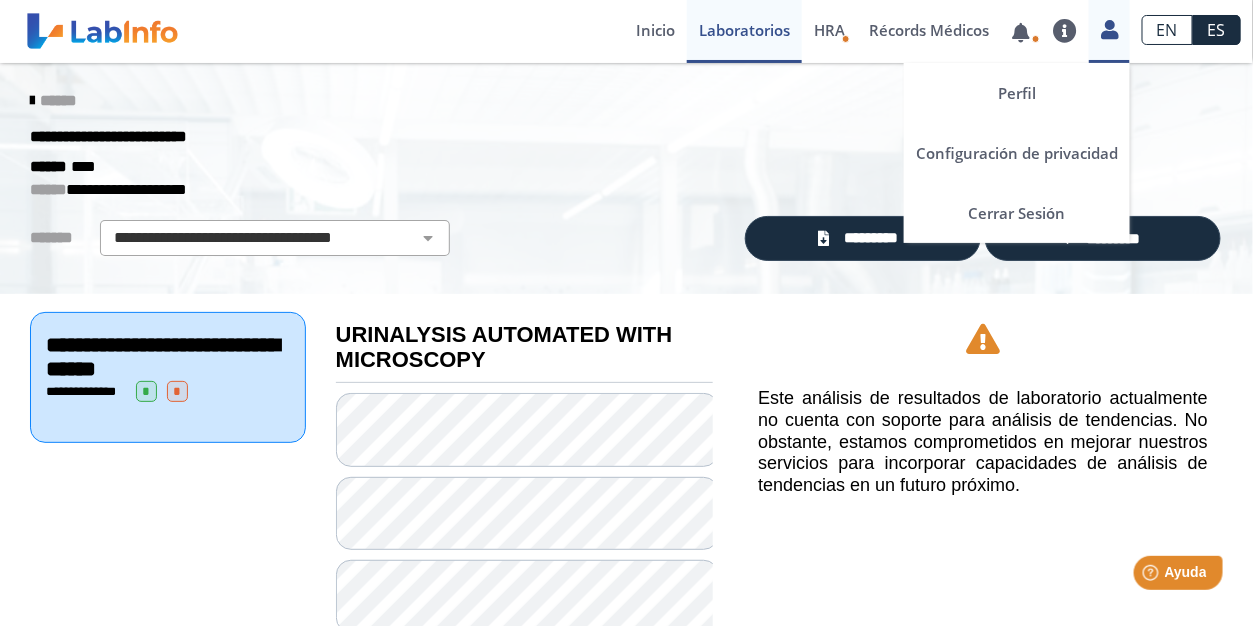 click at bounding box center (1109, 29) 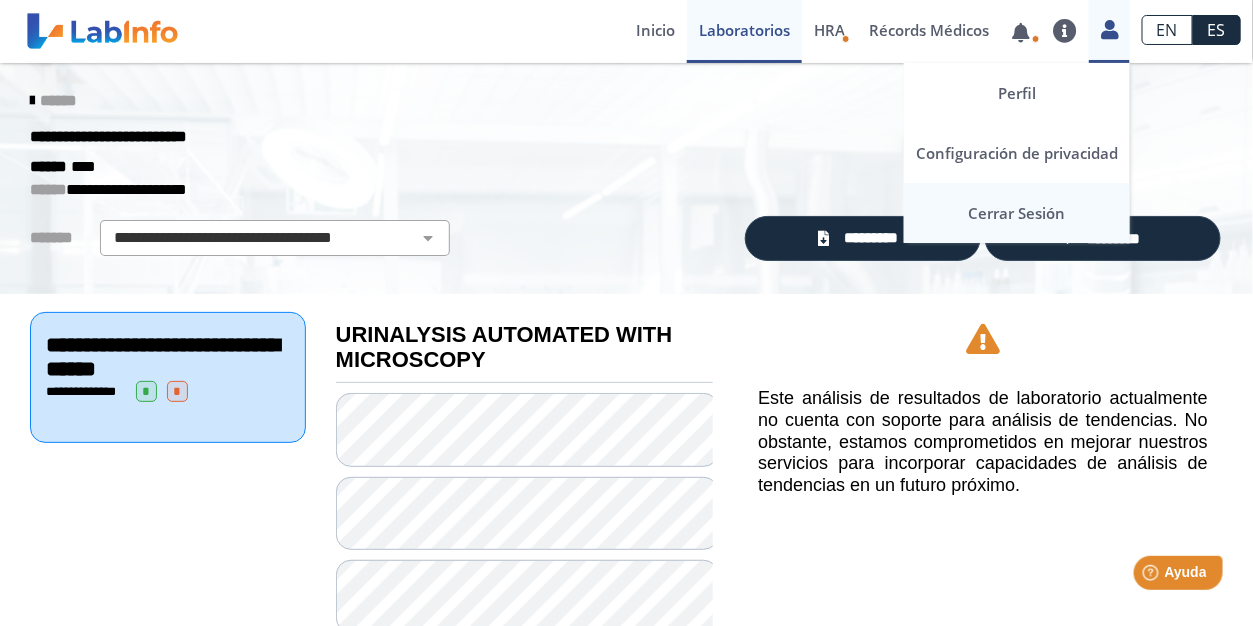 click on "Cerrar Sesión" at bounding box center (1017, 213) 